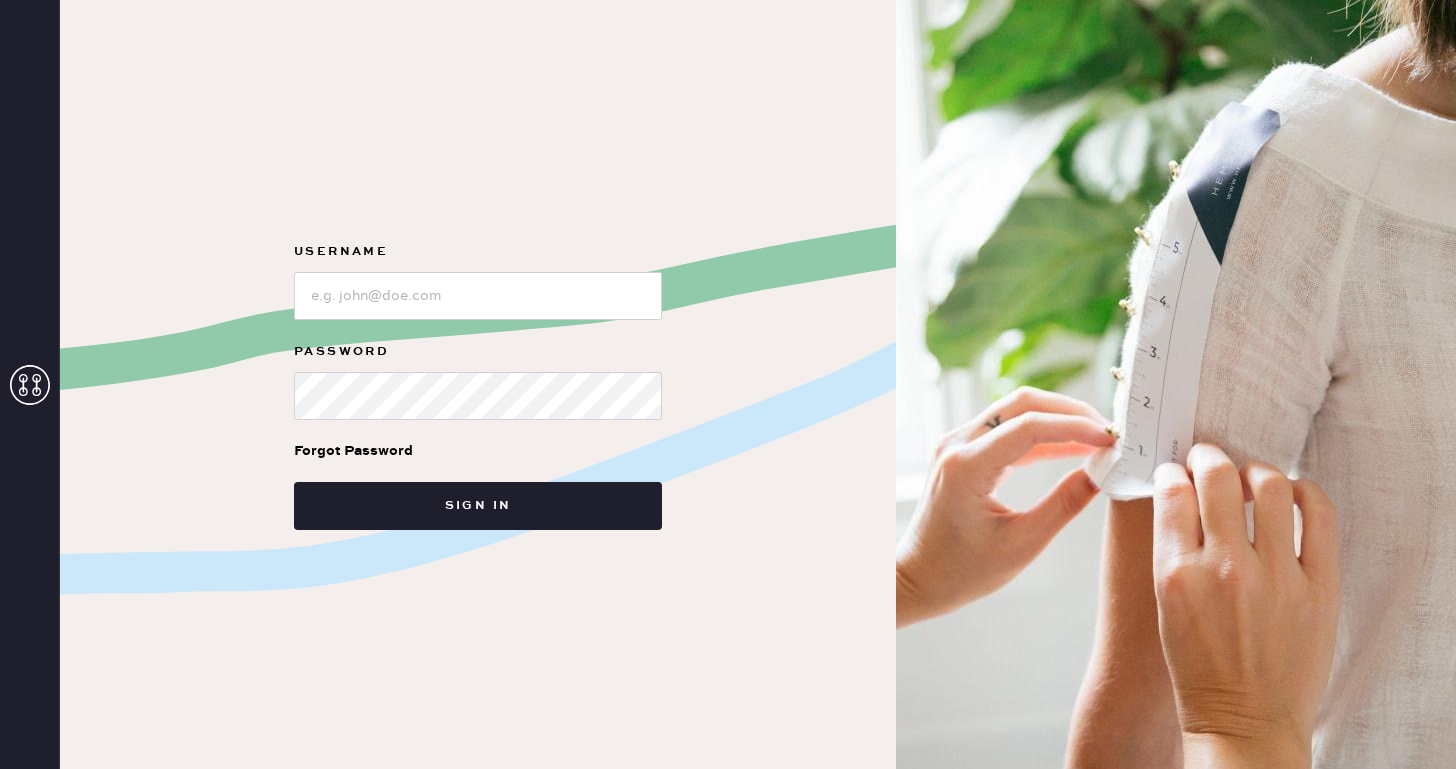 scroll, scrollTop: 0, scrollLeft: 0, axis: both 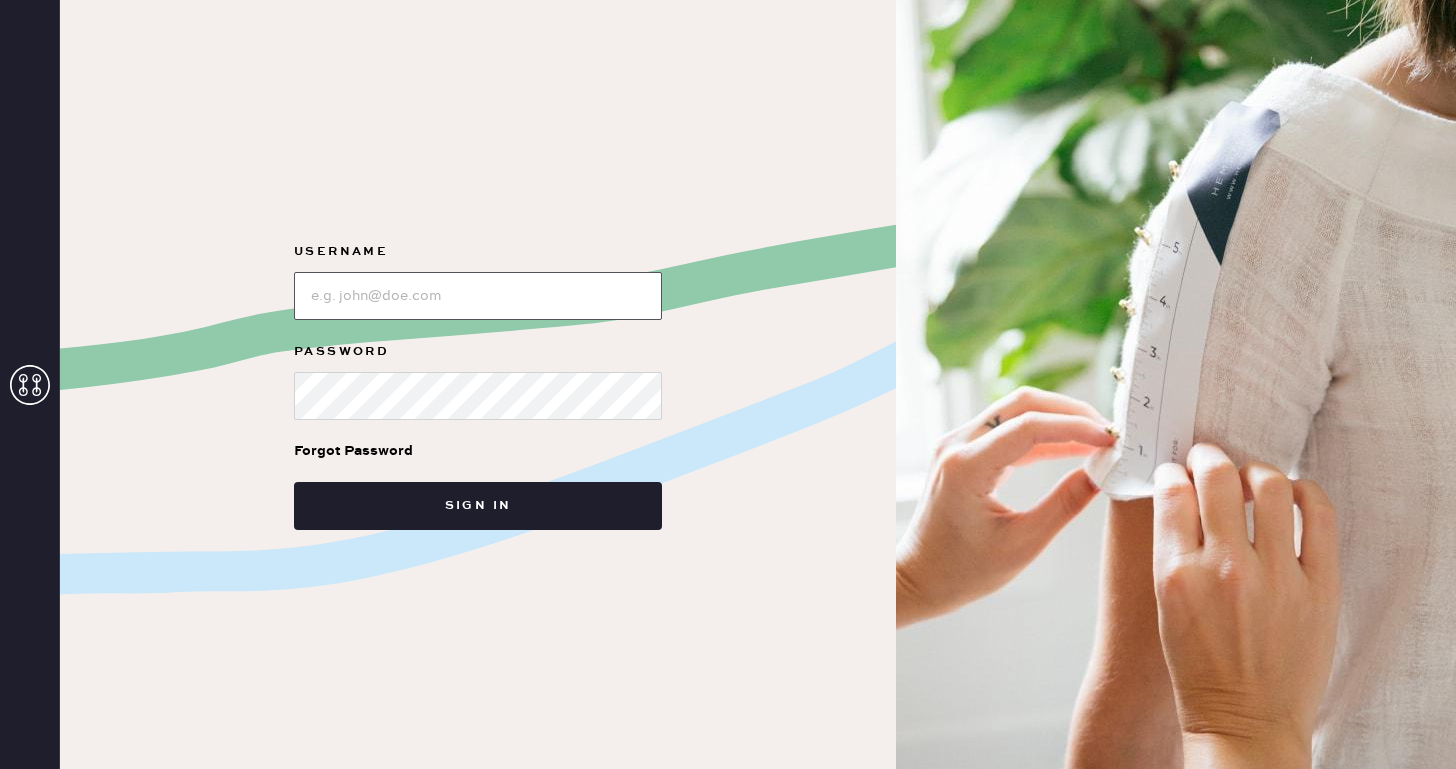 click at bounding box center [478, 296] 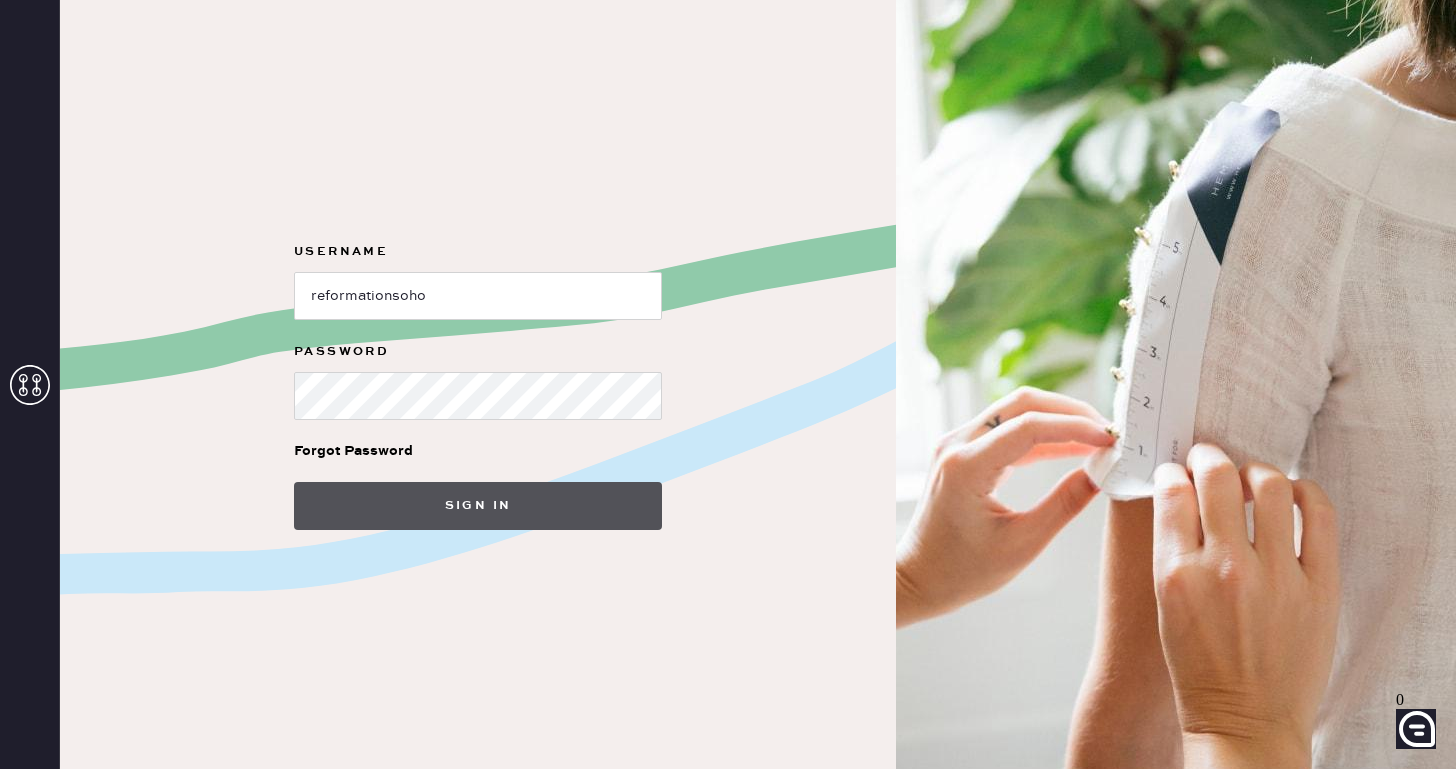 click on "Sign in" at bounding box center [478, 506] 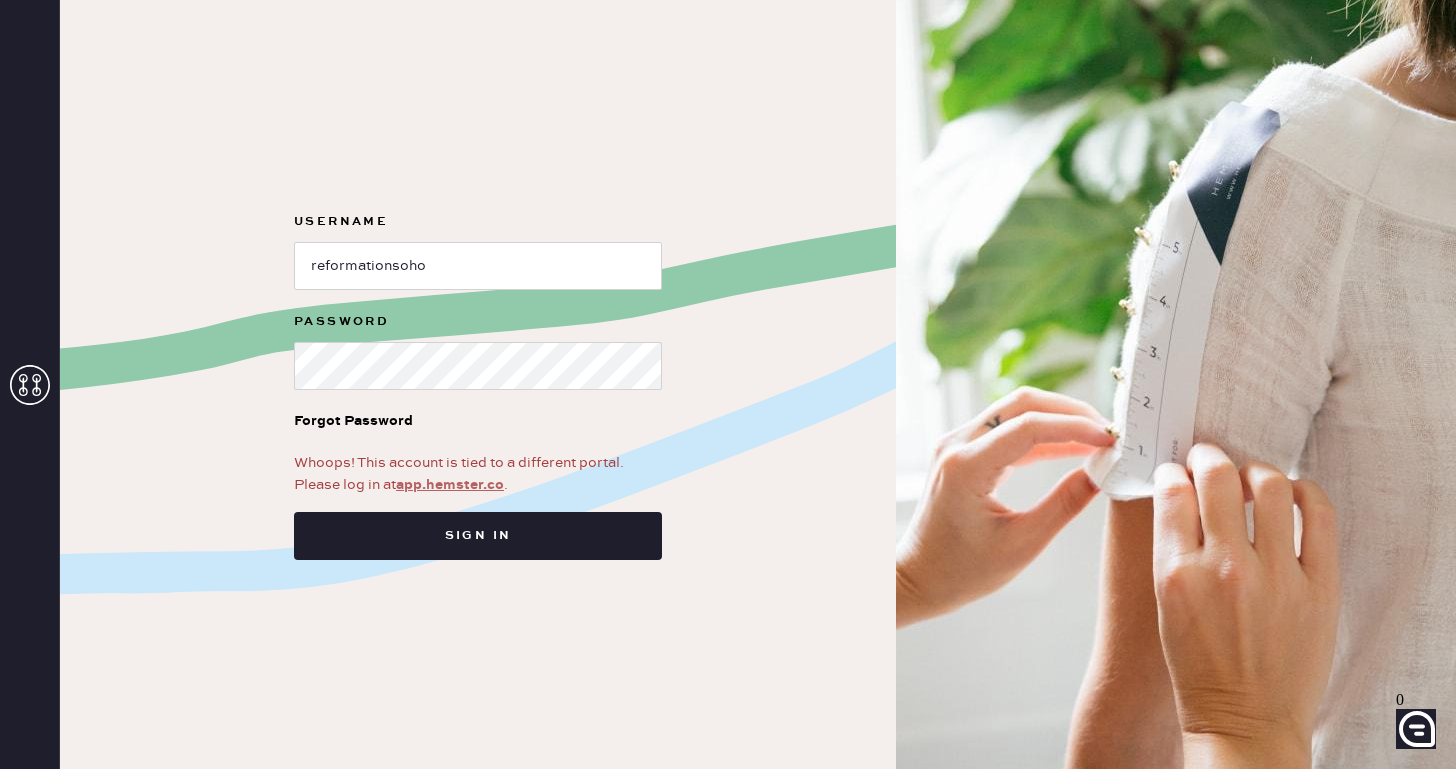 click on "app.hemster.co" at bounding box center [450, 485] 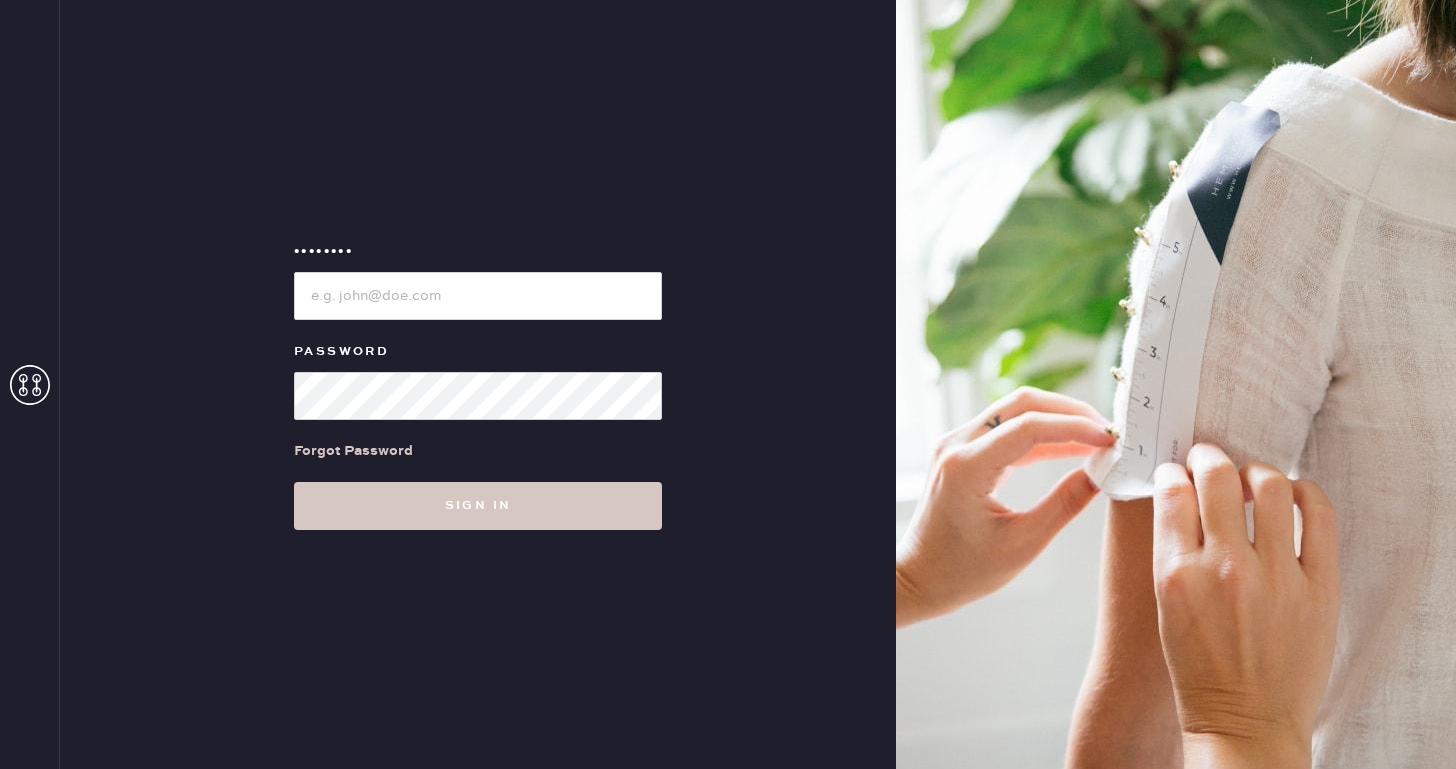scroll, scrollTop: 0, scrollLeft: 0, axis: both 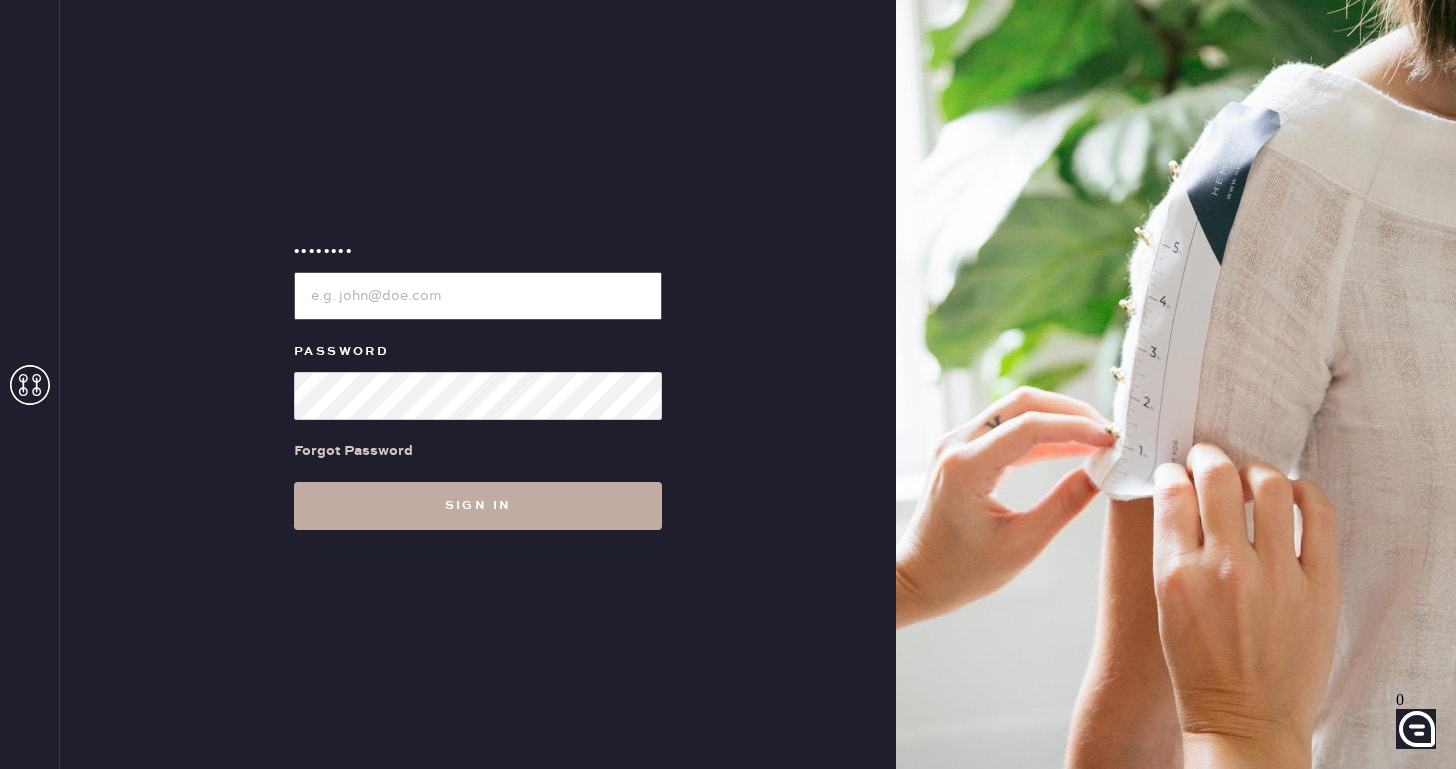type on "•••••••••••••••" 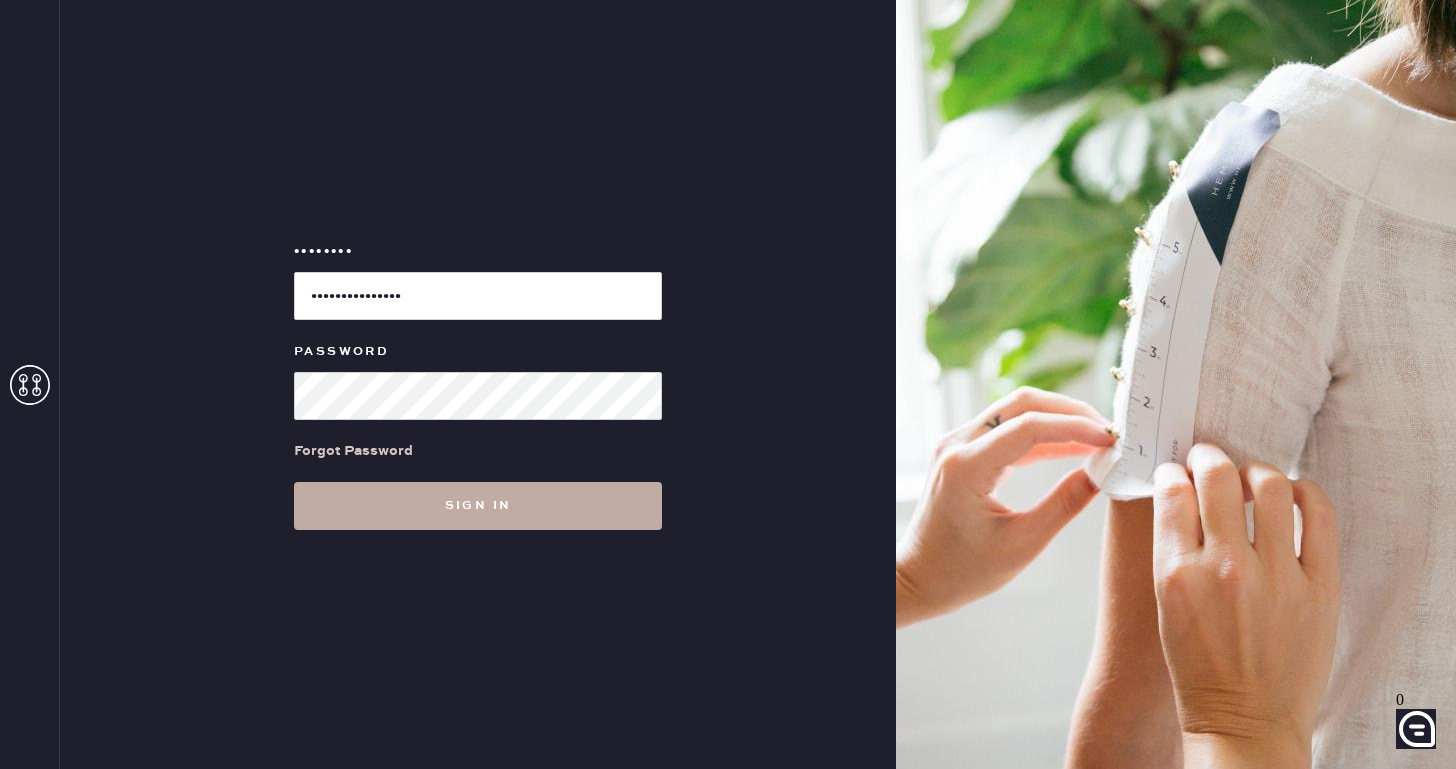 click on "Sign in" at bounding box center (478, 506) 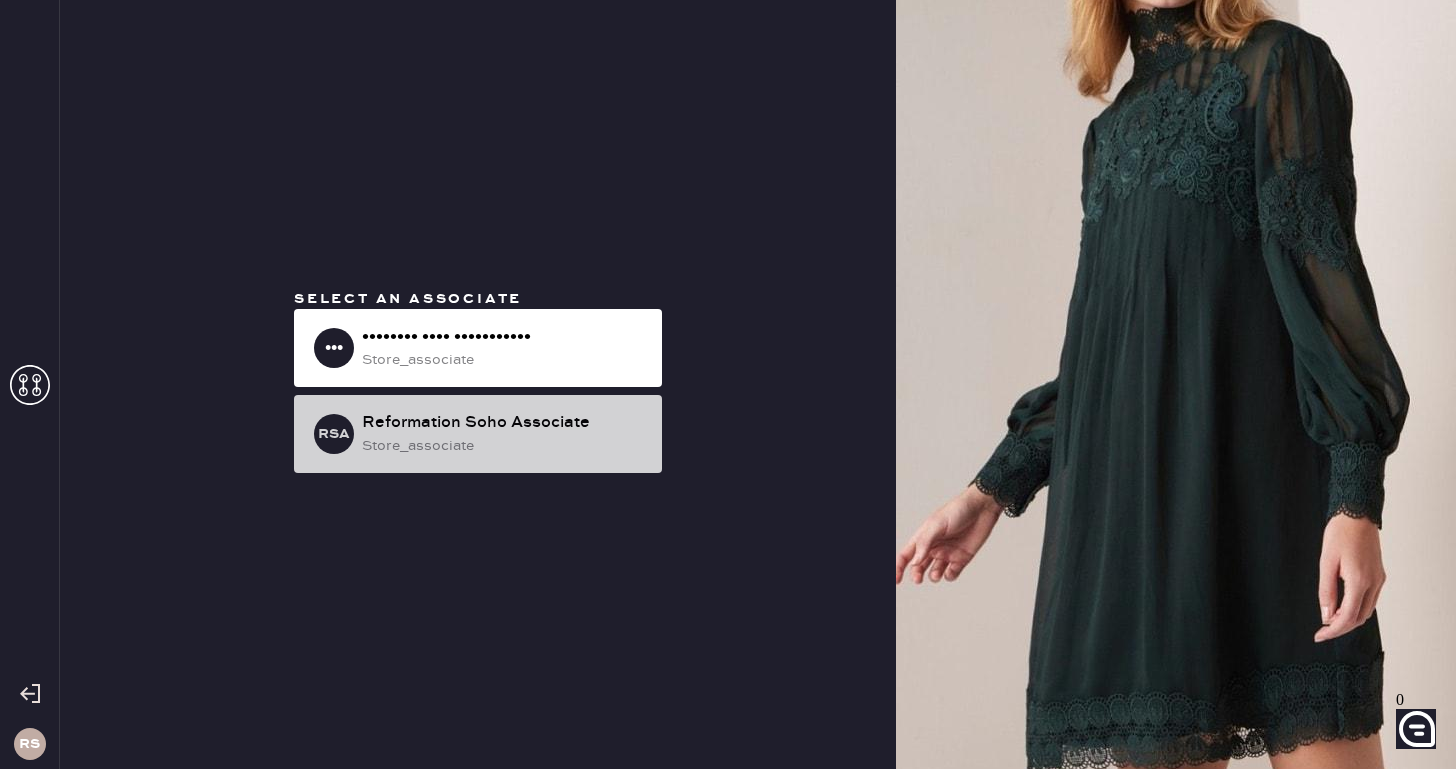 click on "store_associate" at bounding box center (504, 360) 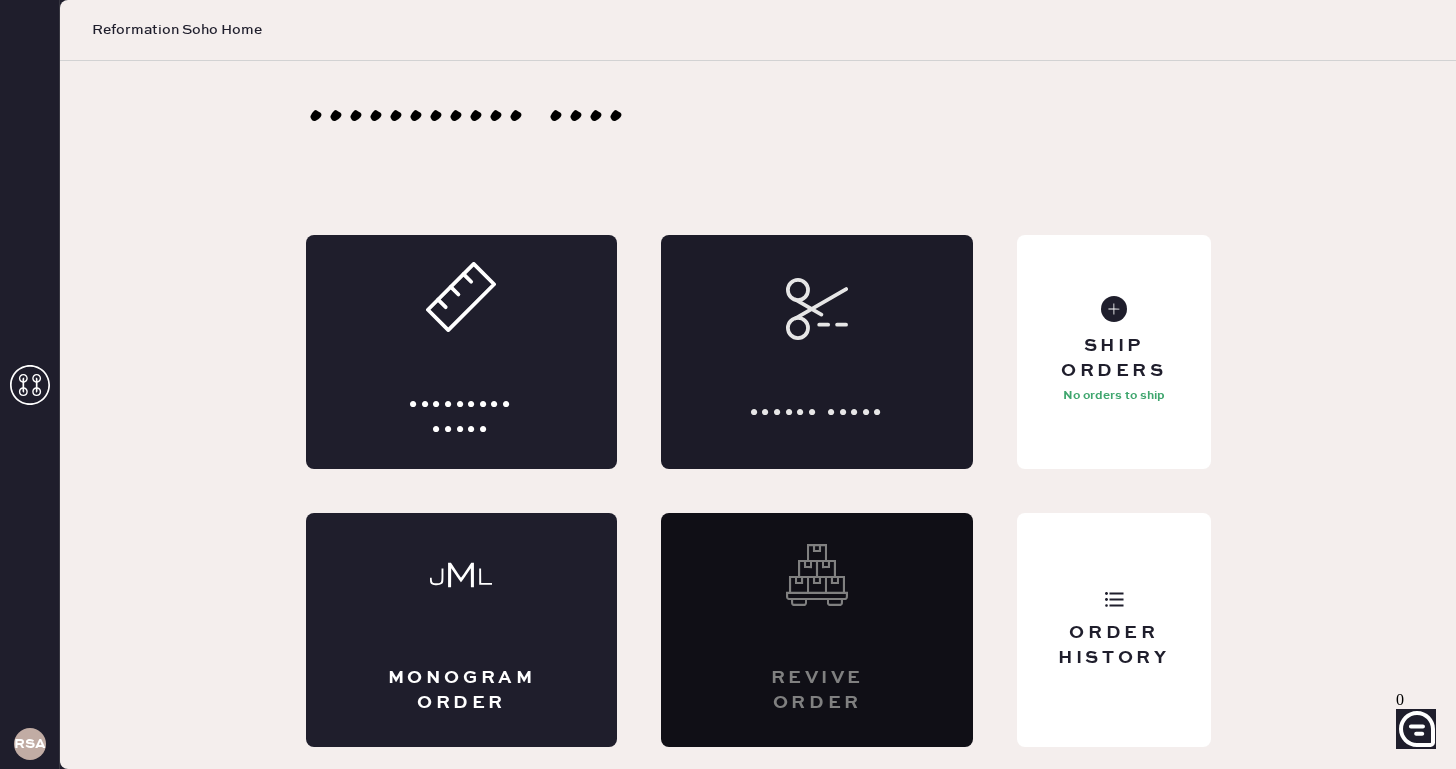 click on "•••••• •••••" at bounding box center [817, 352] 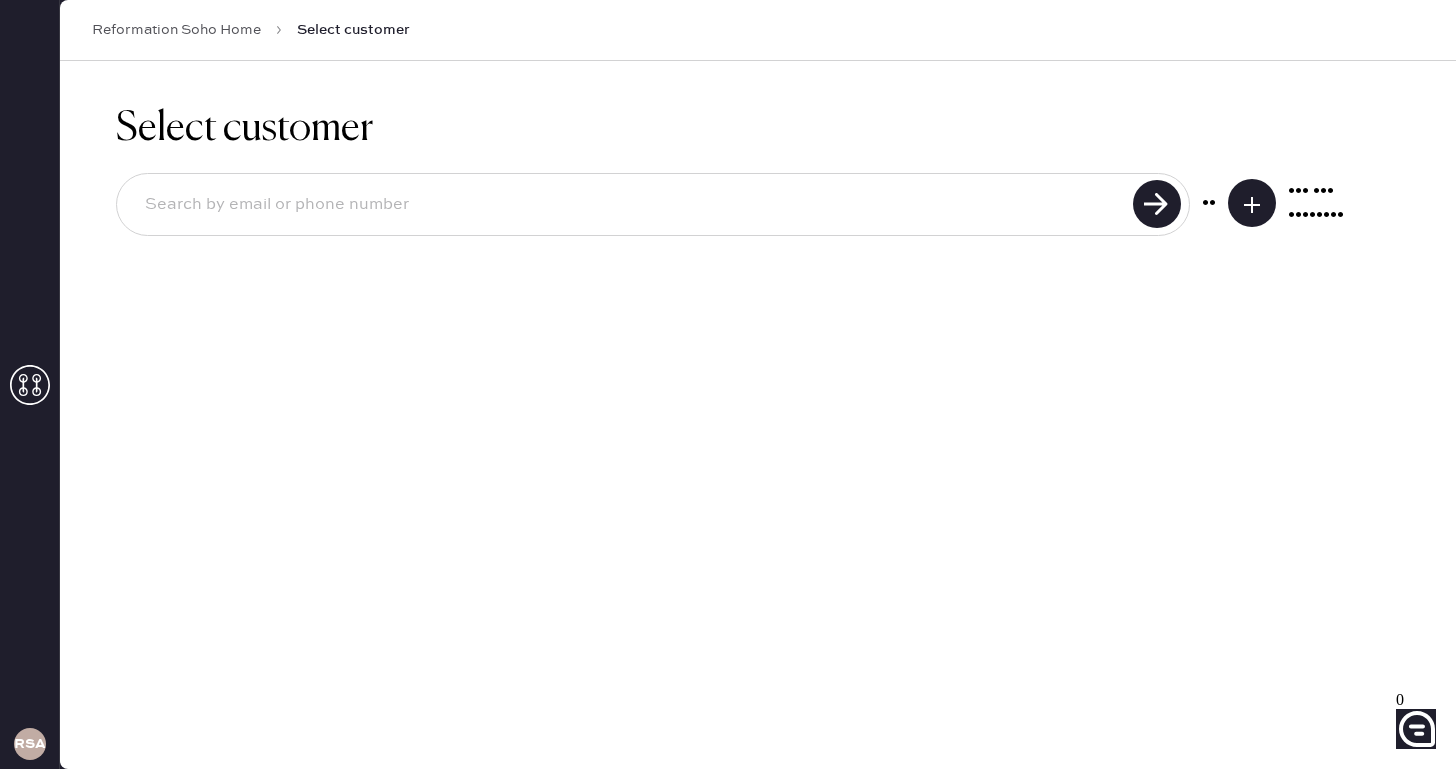 click at bounding box center [1252, 203] 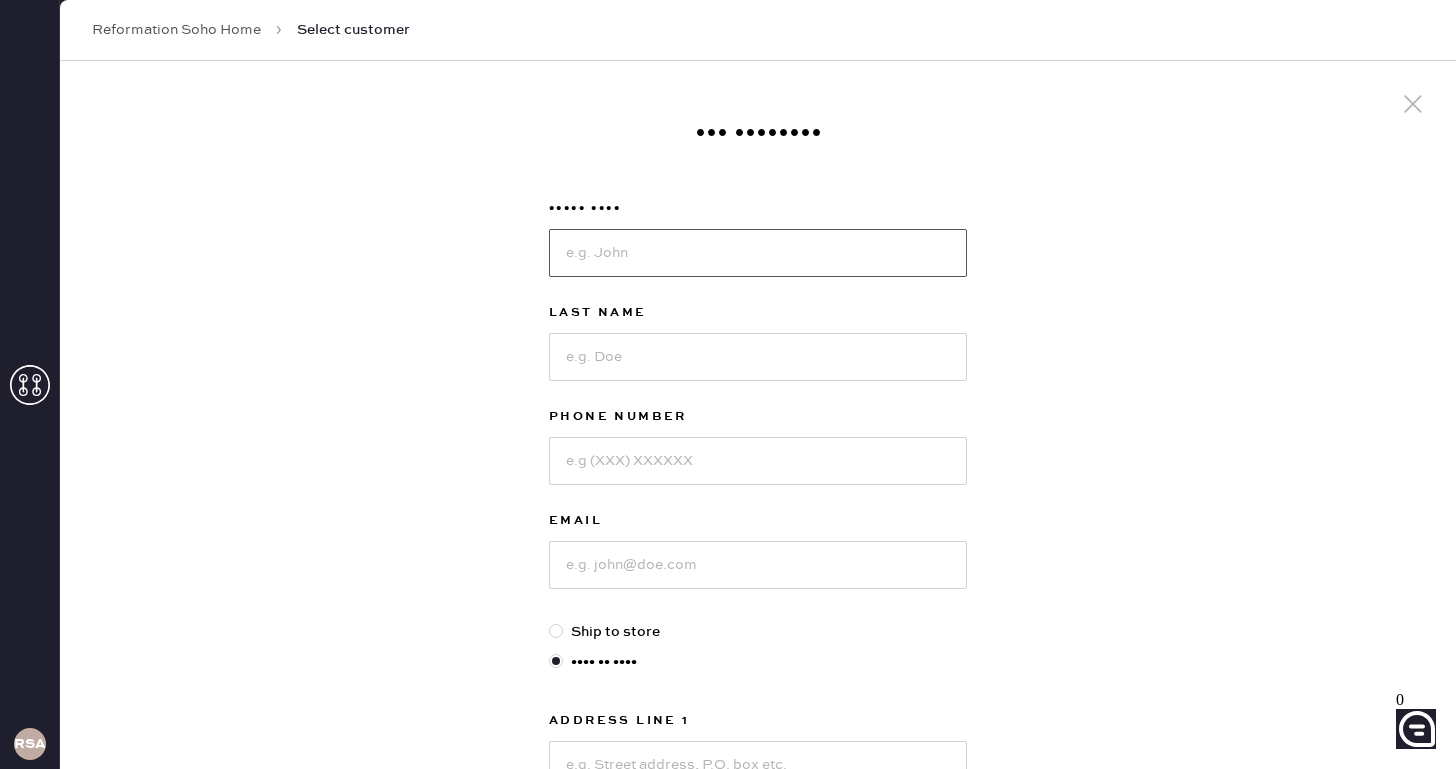 click at bounding box center [758, 253] 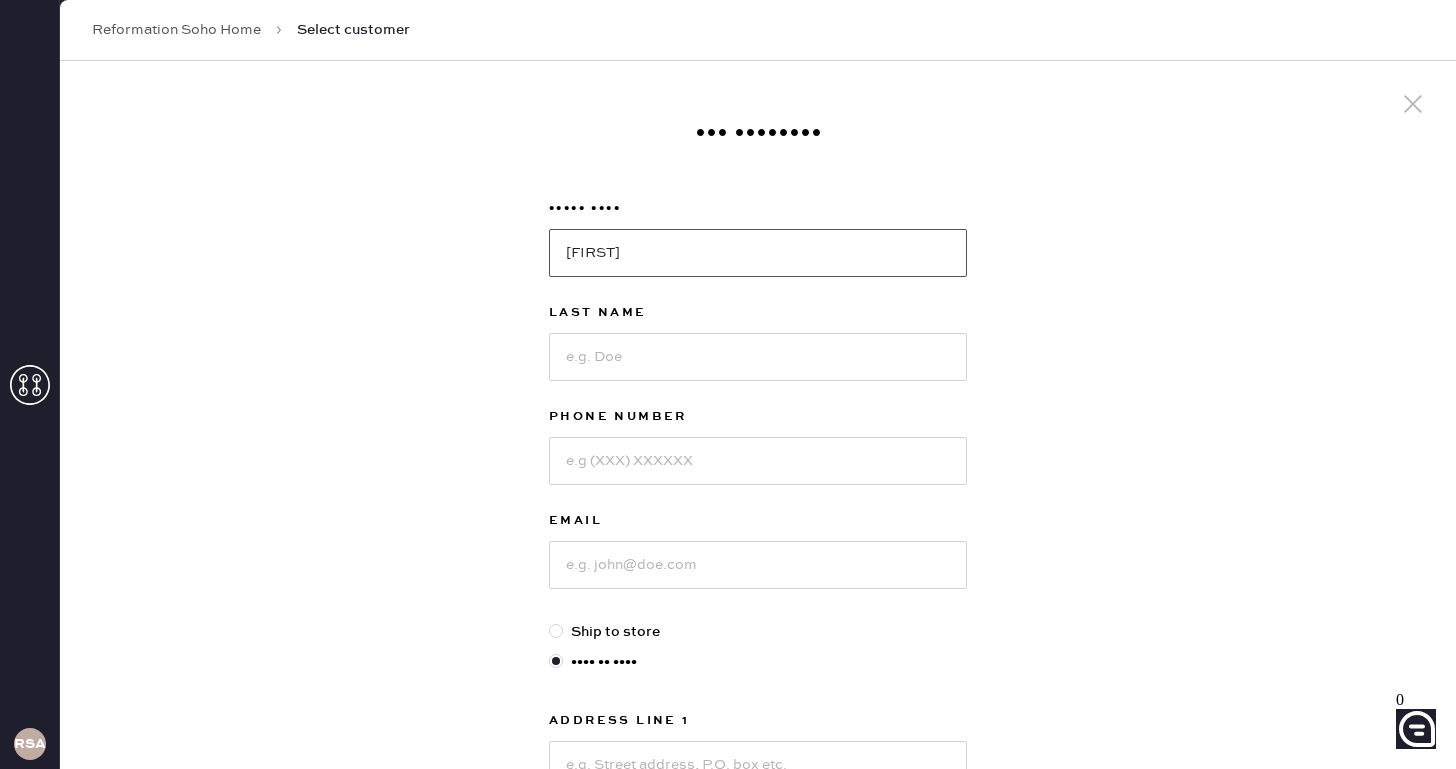 type on "[FIRST]" 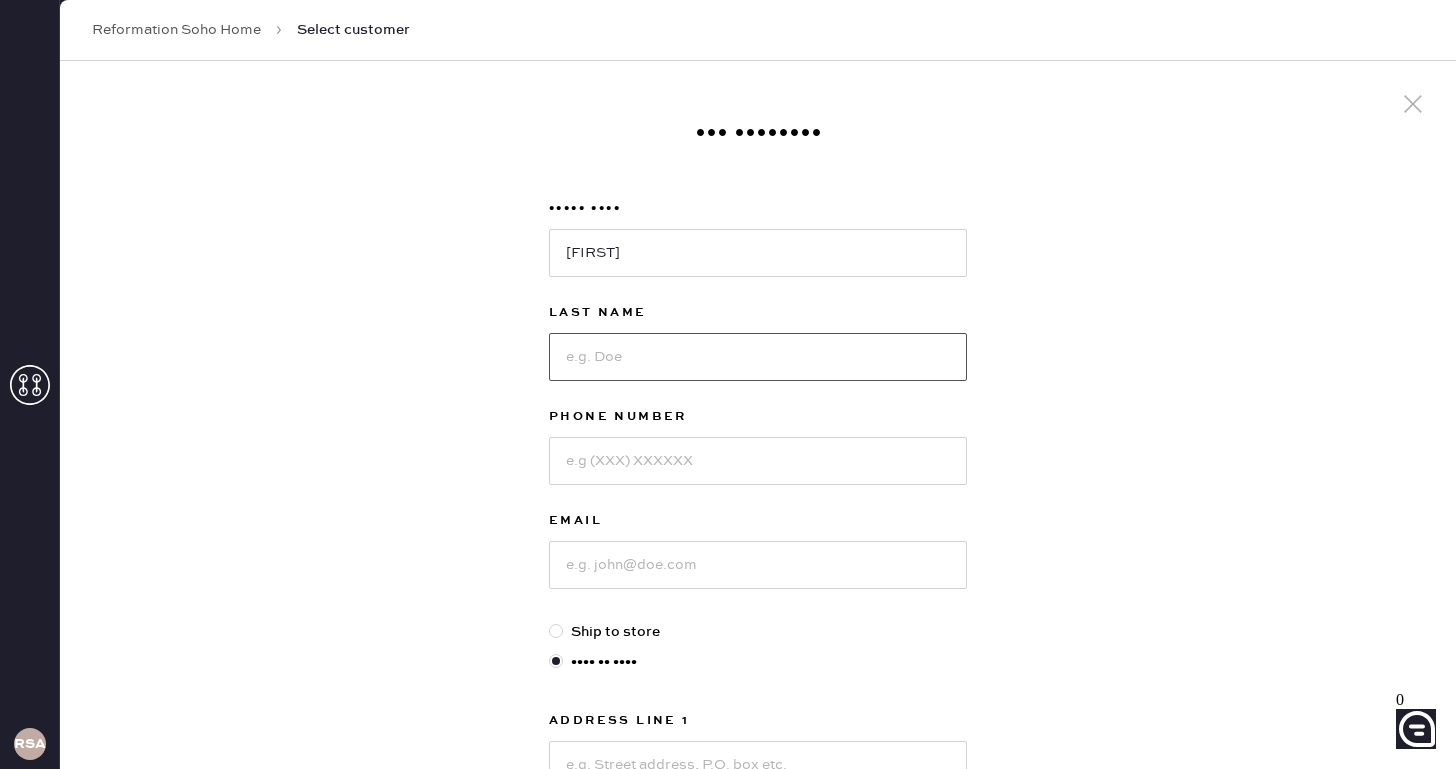 click at bounding box center (758, 357) 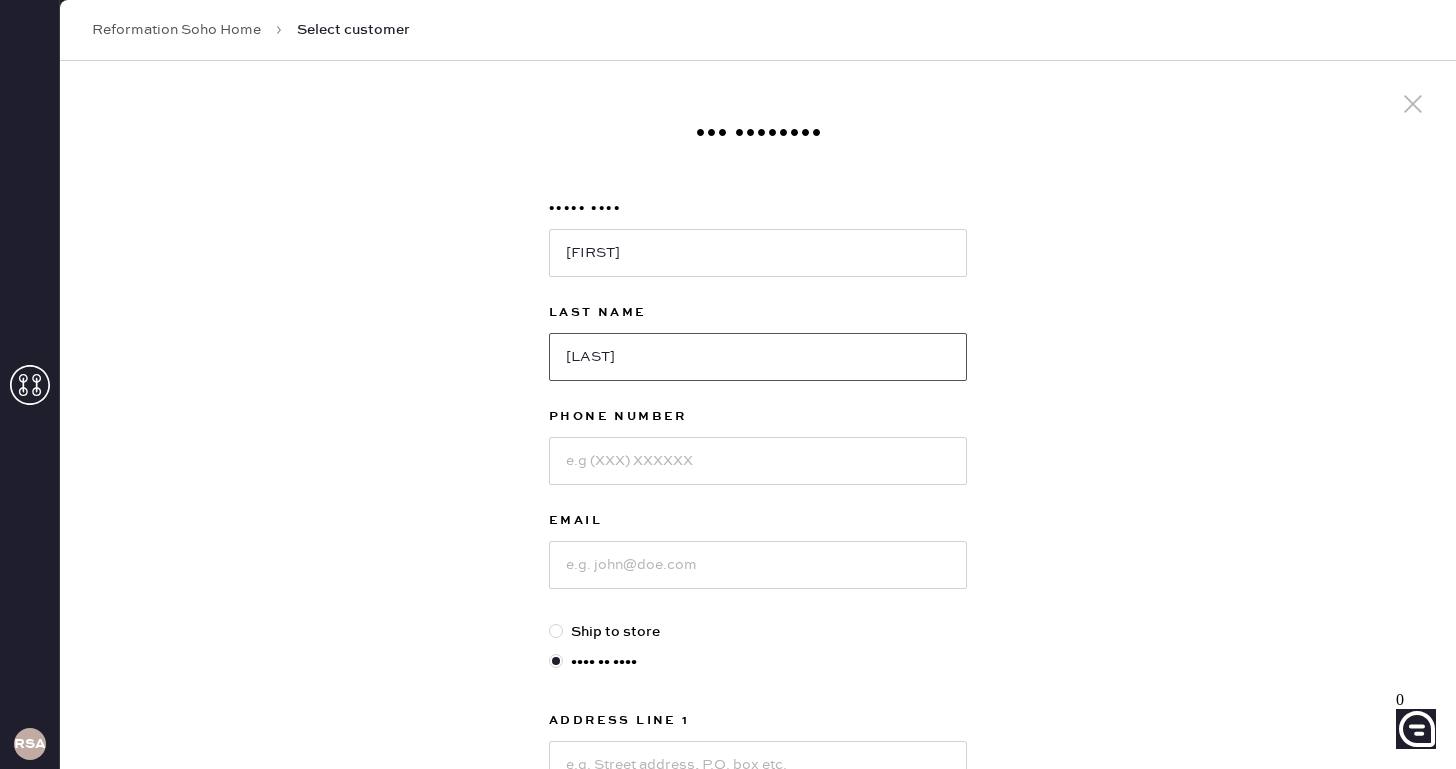 type on "[LAST]" 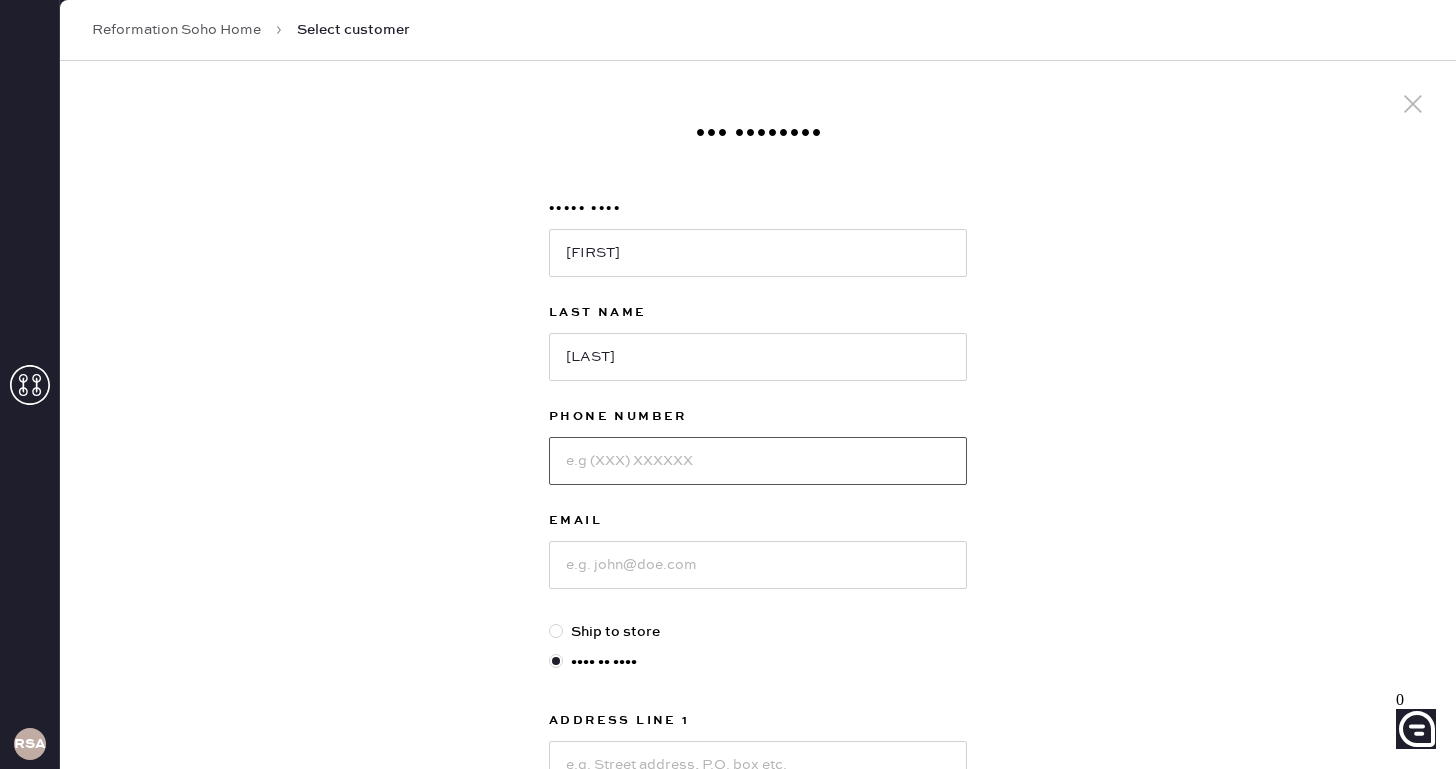 click at bounding box center (758, 461) 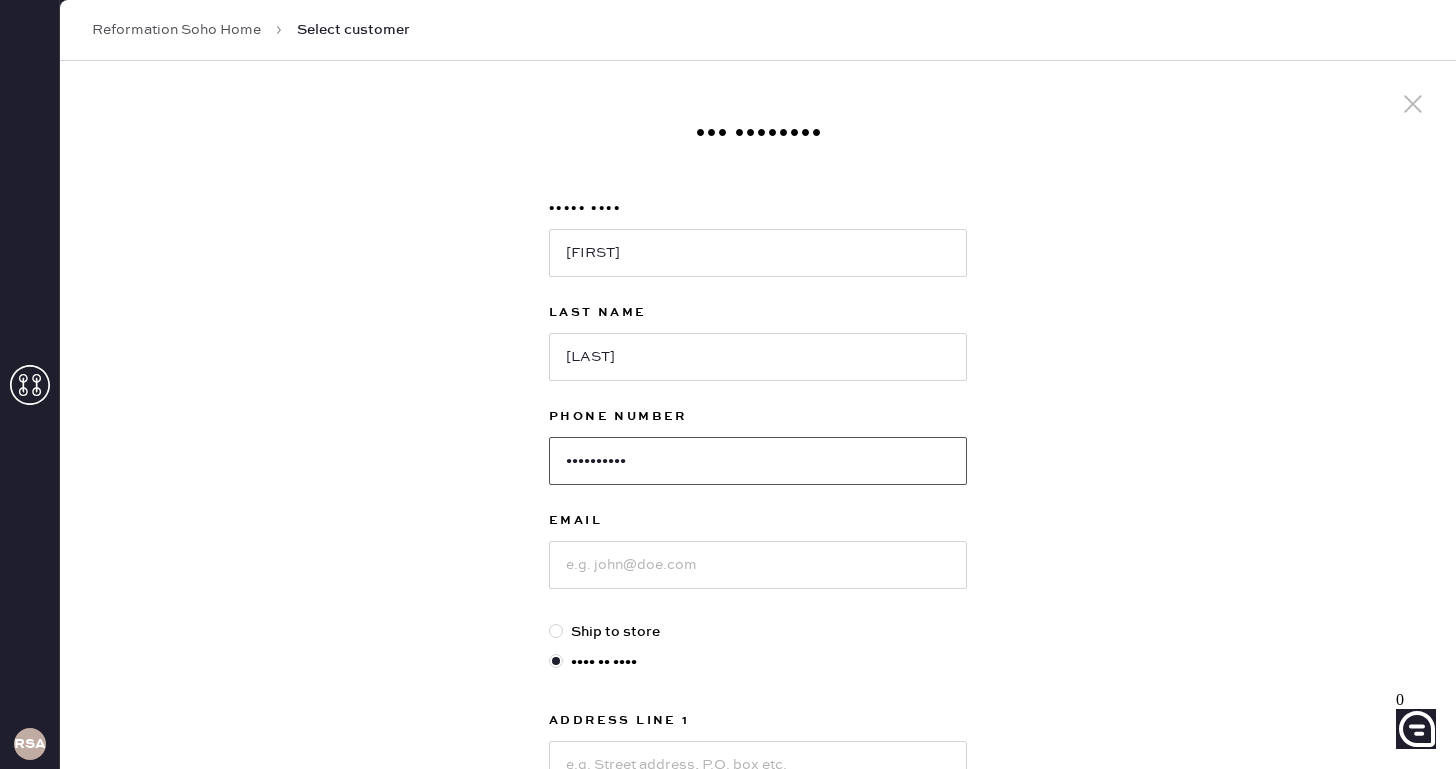 type on "••••••••••" 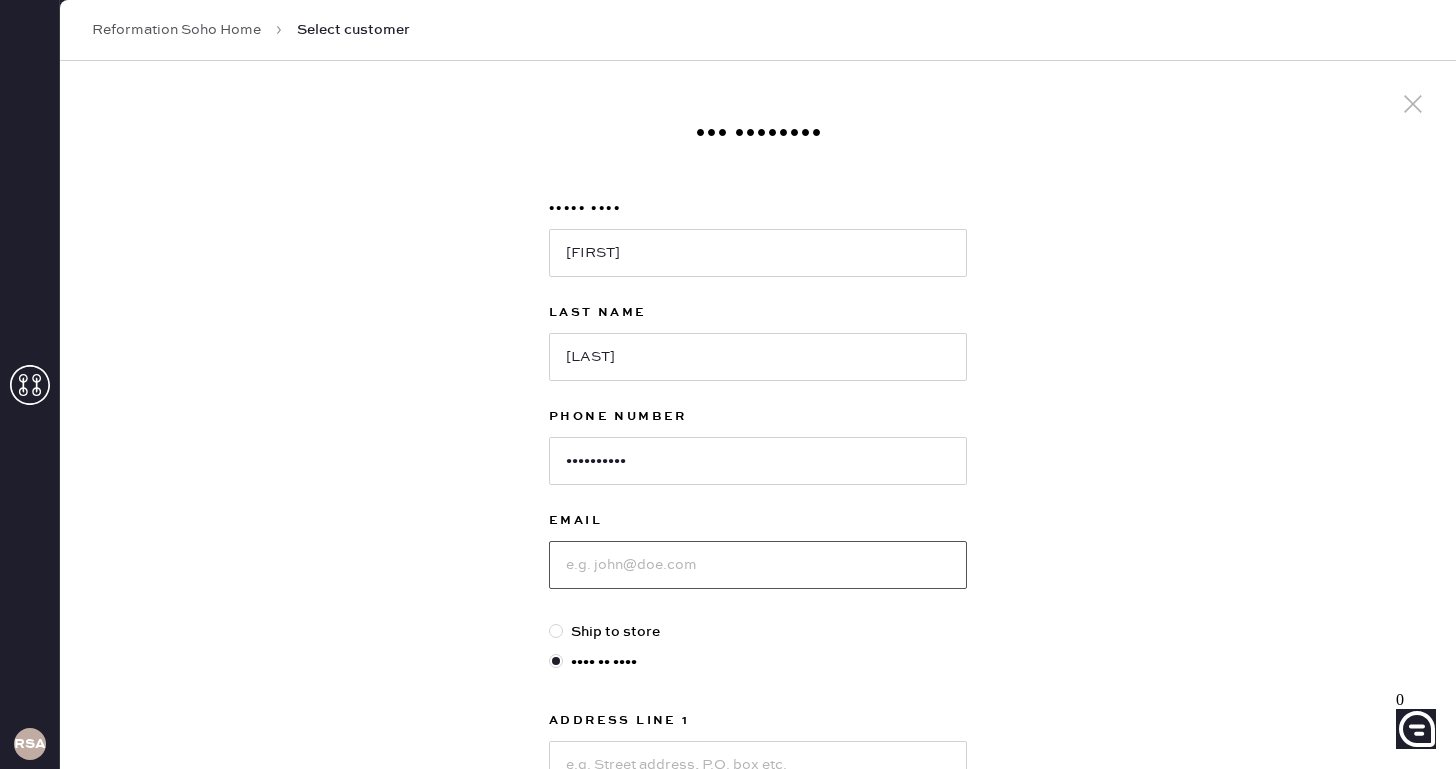 click at bounding box center [758, 565] 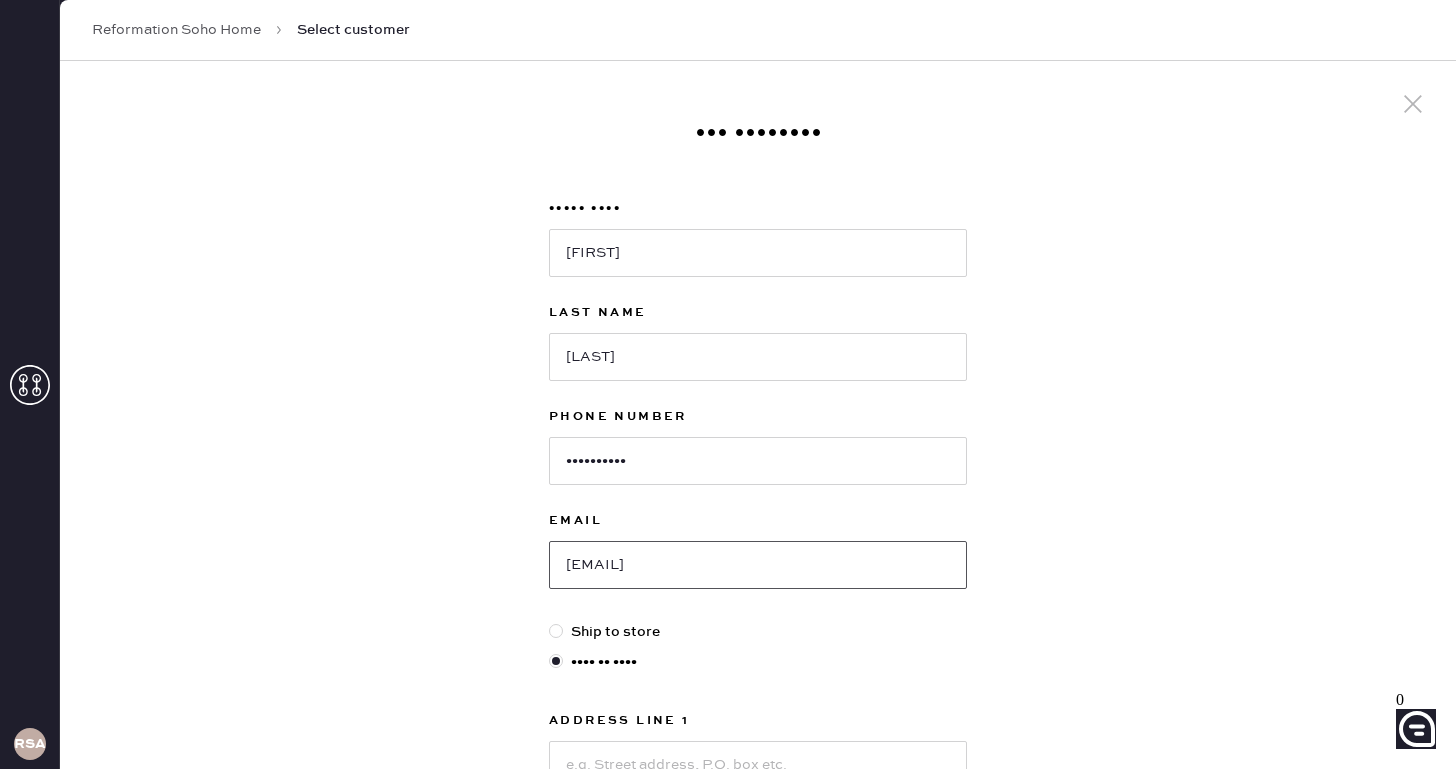 type on "[EMAIL]" 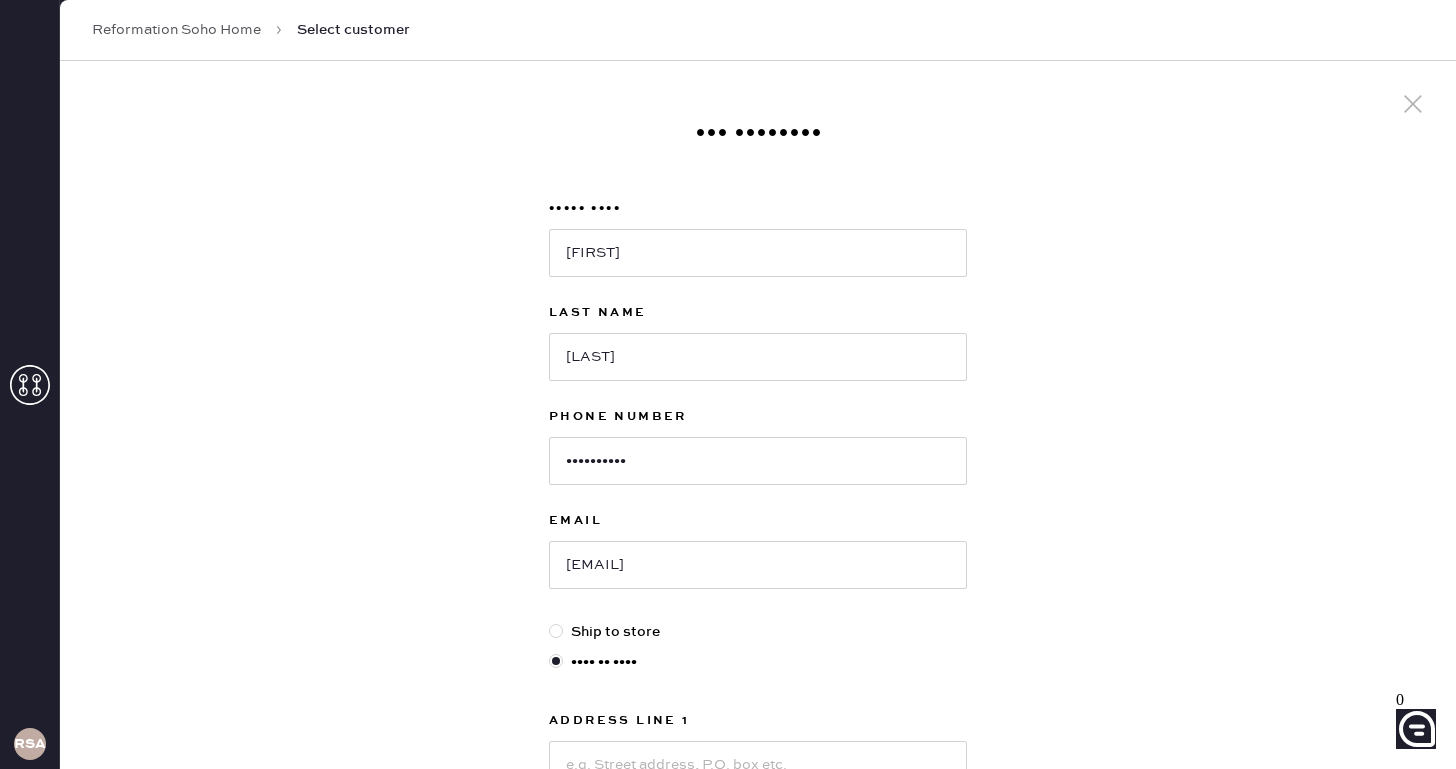 click on "Customer information Select customer First Name [FIRST] Last Name [LAST] Phone Number [PHONE] Email [EMAIL] Ship to store Ship to home Address Line 1 Address Line 2 City State Select AK AL AR AZ CA CO CT DC DE FL GA HI IA ID IL IN KS KY LA MA MD ME MI MN MO MS MT NC ND NE NH NJ NM NV NY OH OK OR PA RI SC SD TN TX UT VA VT WA WI WV WY ZIP Code Next" at bounding box center (758, 681) 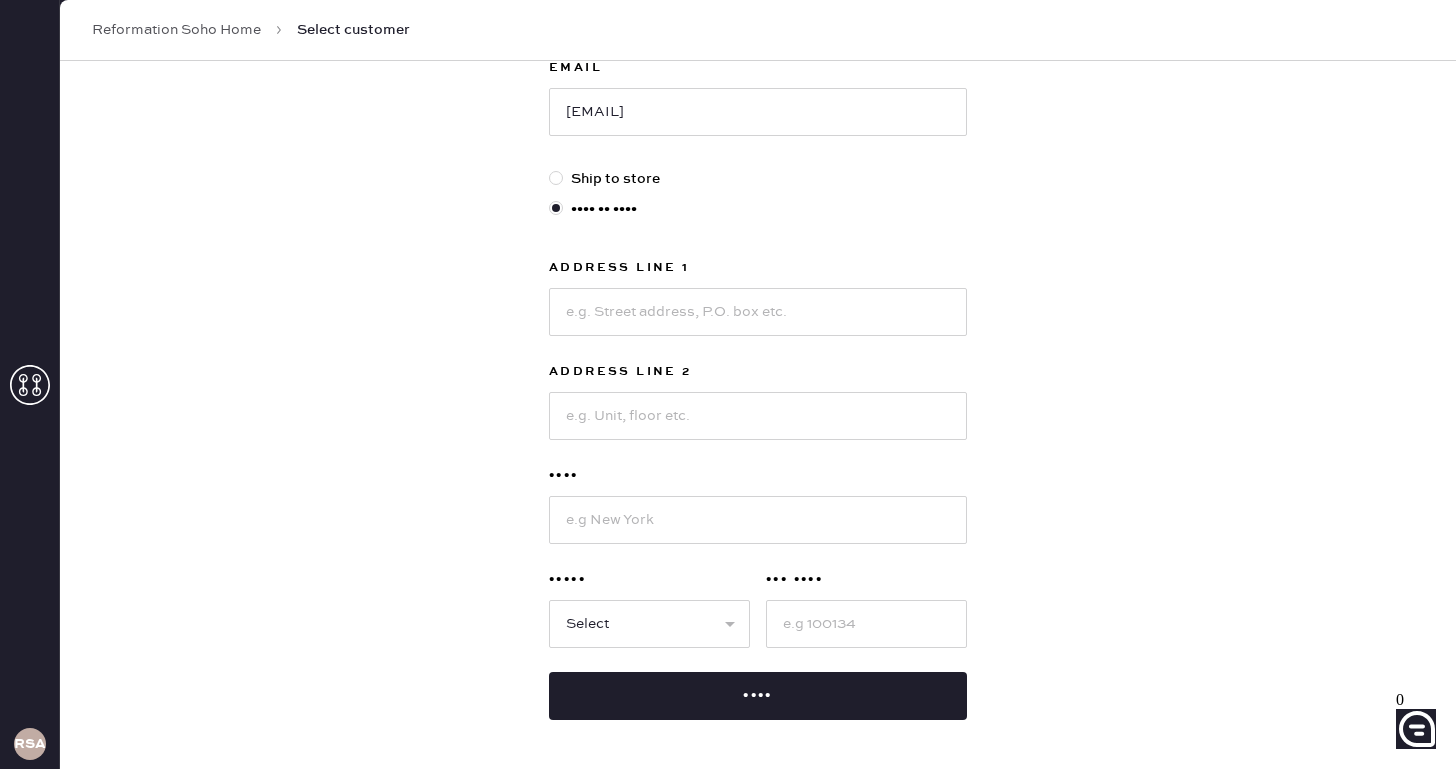 scroll, scrollTop: 461, scrollLeft: 0, axis: vertical 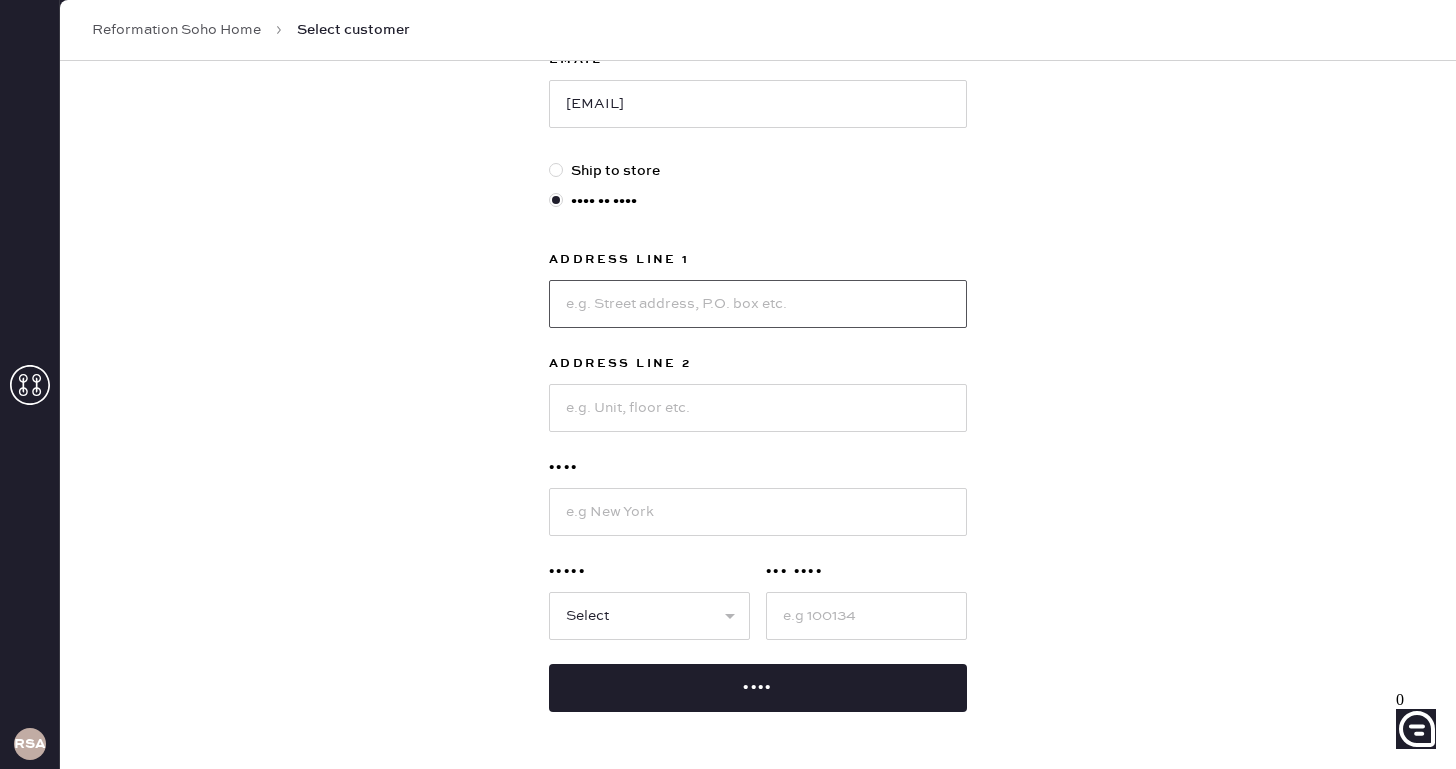 click at bounding box center [758, 304] 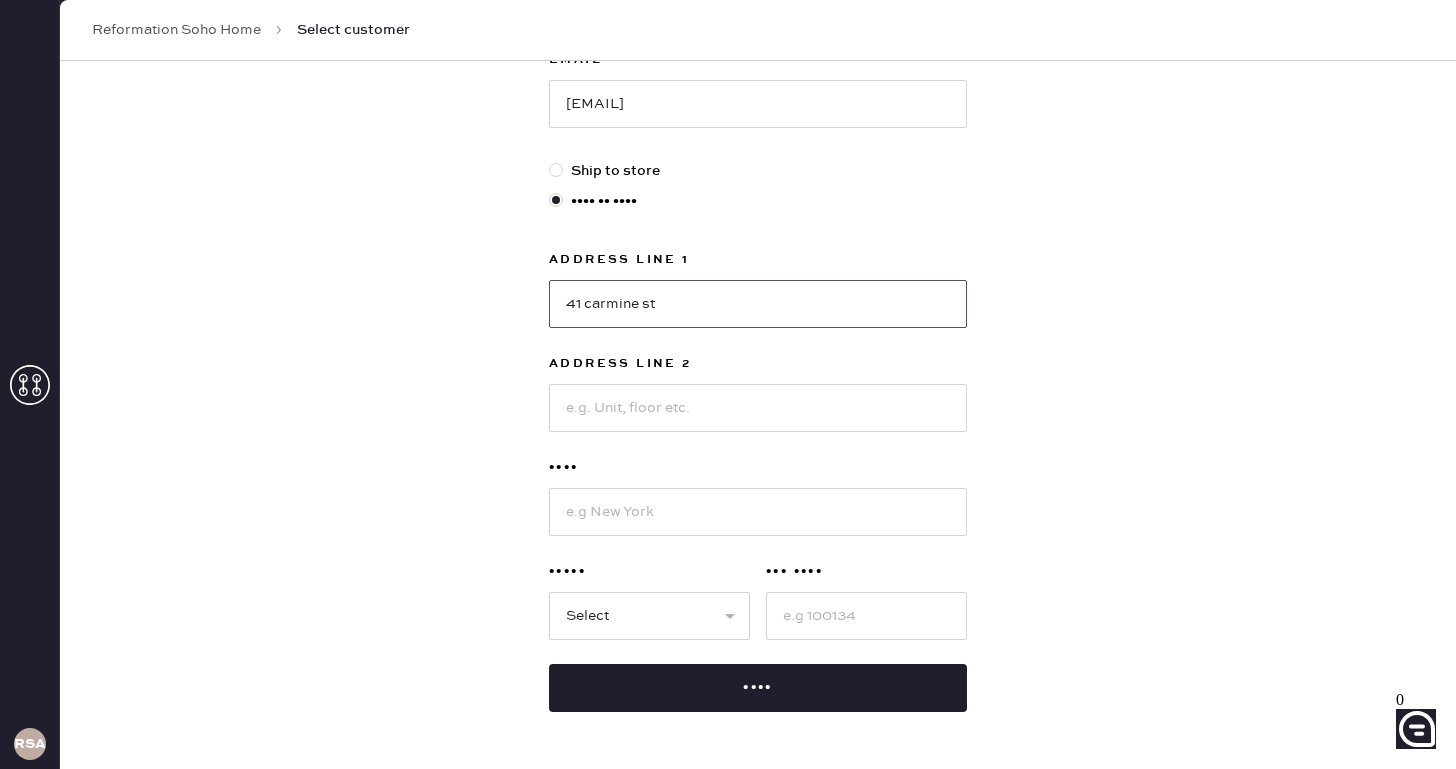 type on "41 carmine st" 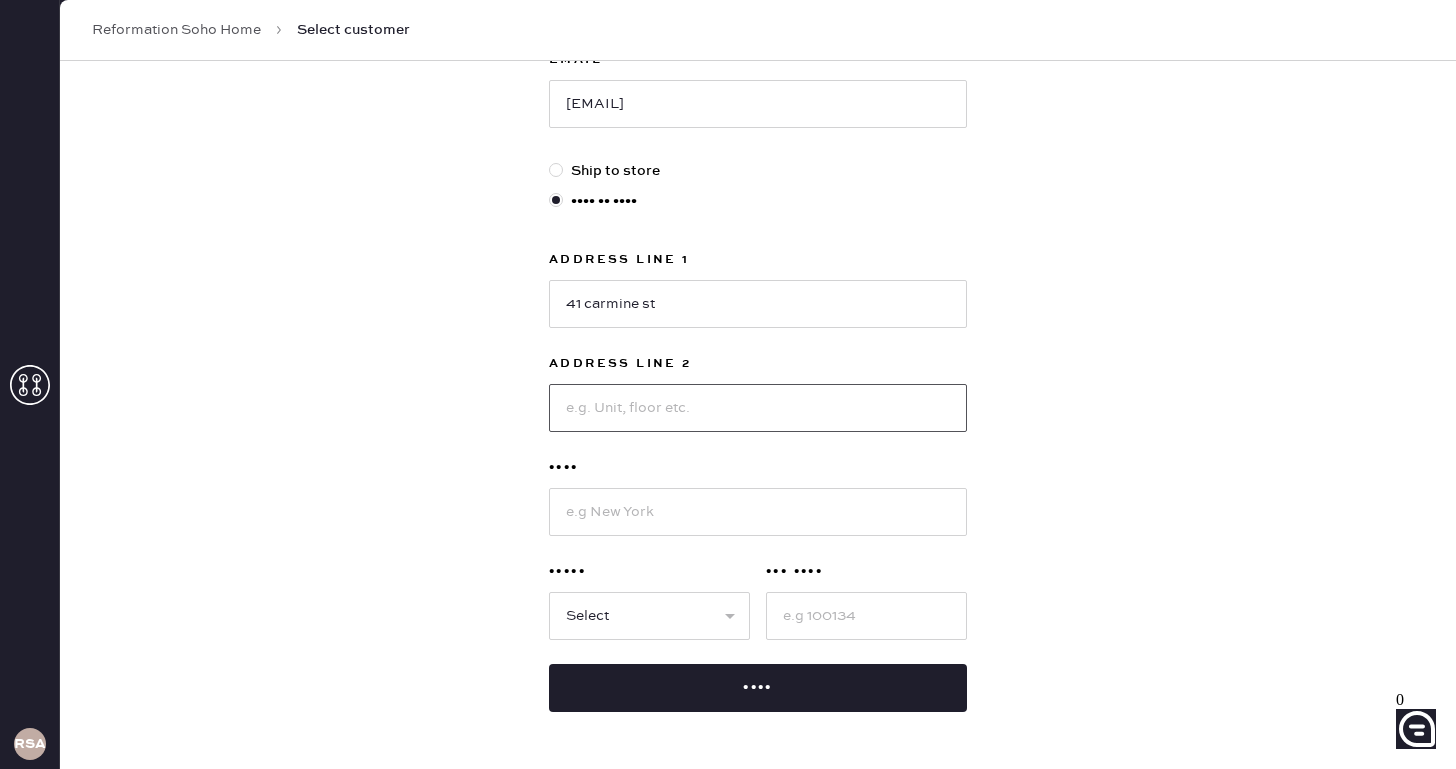 click at bounding box center (758, 408) 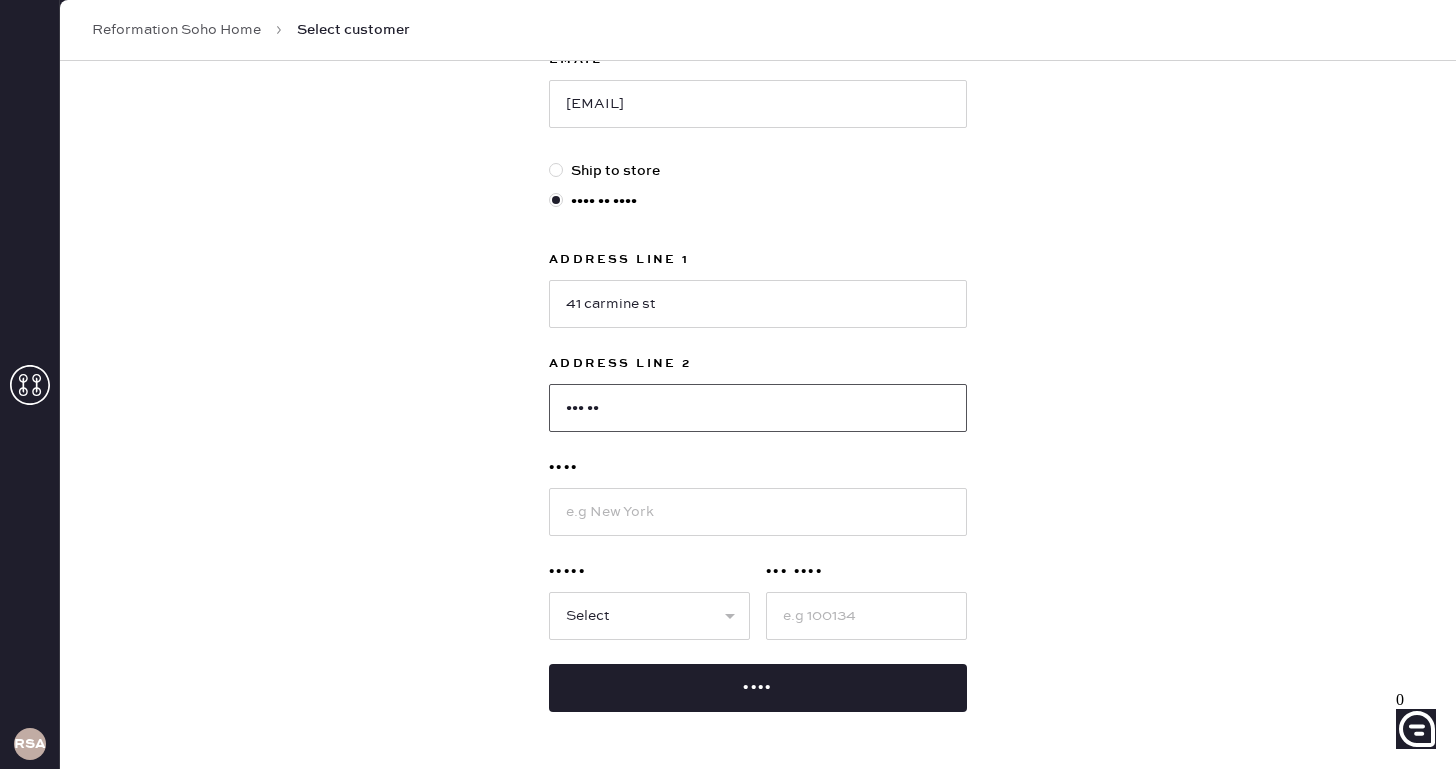 type on "••• ••" 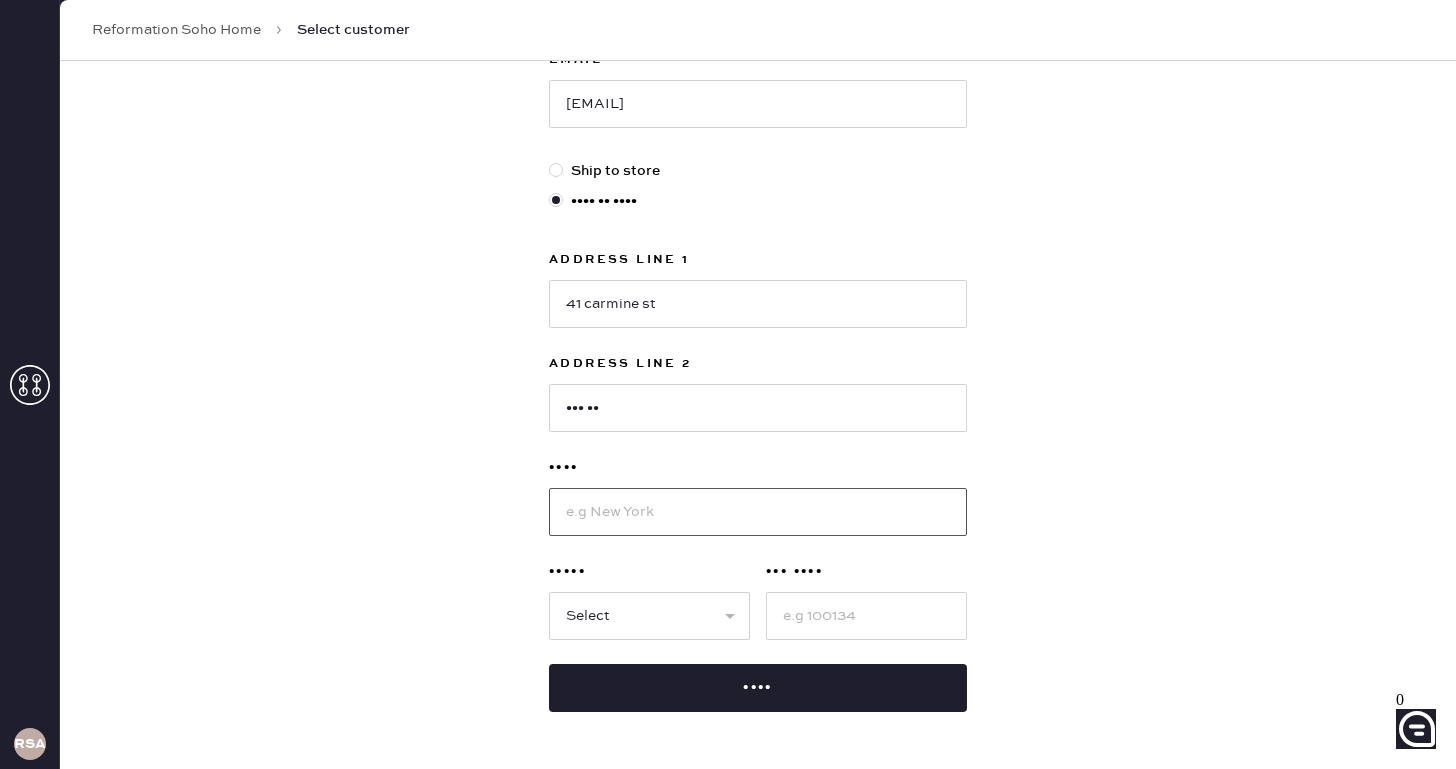 click at bounding box center (758, 512) 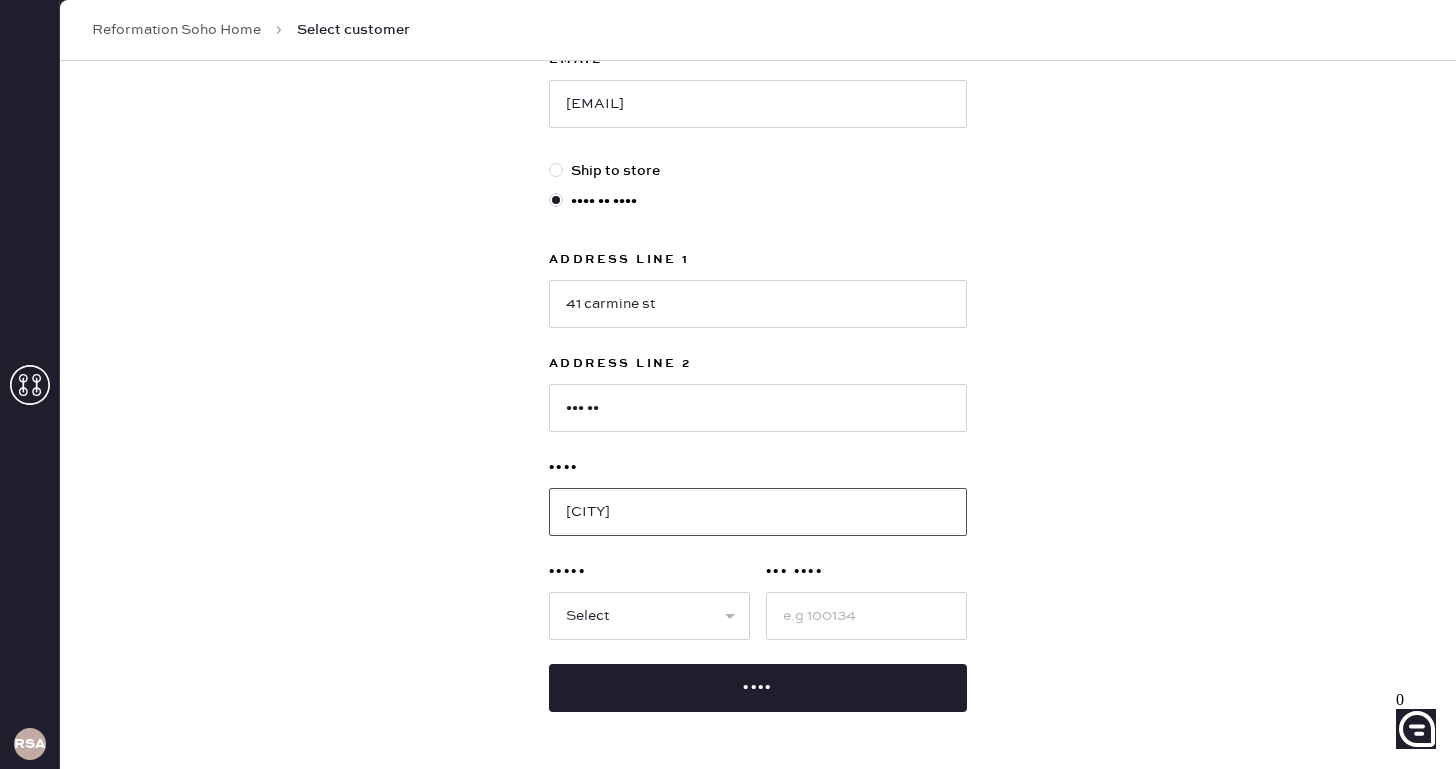 type on "[CITY]" 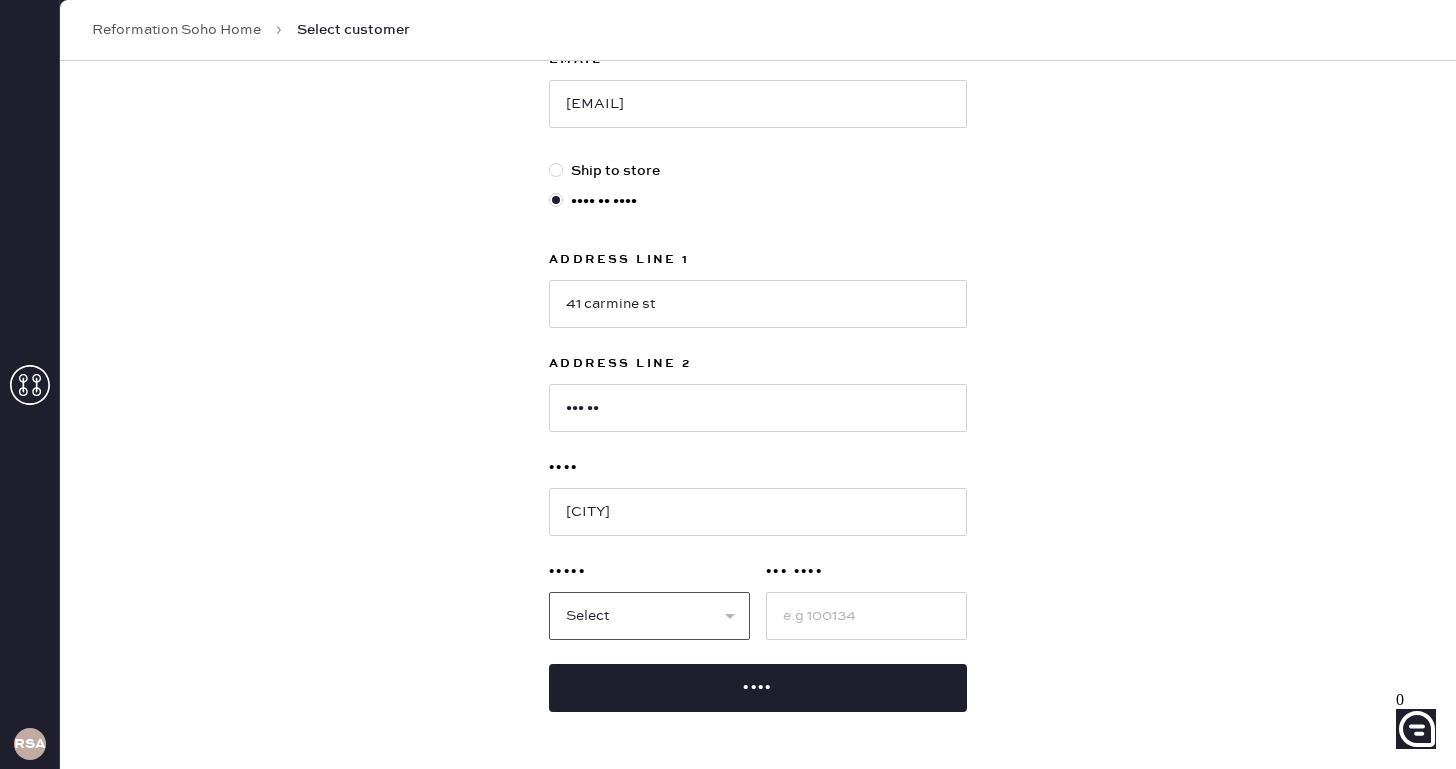 click on "•••••• •• •• •• •• •• •• •• •• •• •• •• •• •• •• •• •• •• •• •• •• •• •• •• •• •• •• •• •• •• •• •• •• •• •• •• •• •• •• •• •• •• •• •• •• •• •• •• •• •• •• ••" at bounding box center [649, 616] 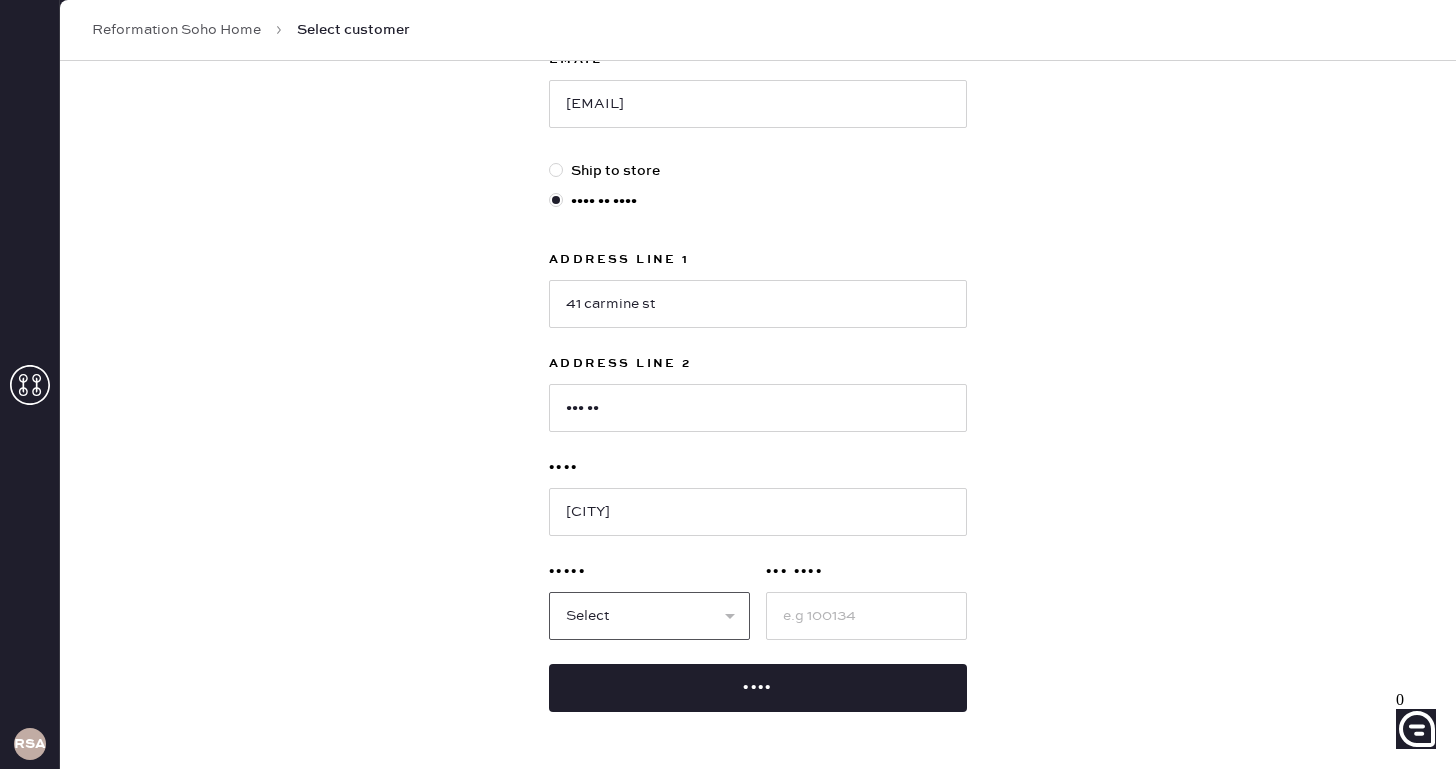 select on "NY" 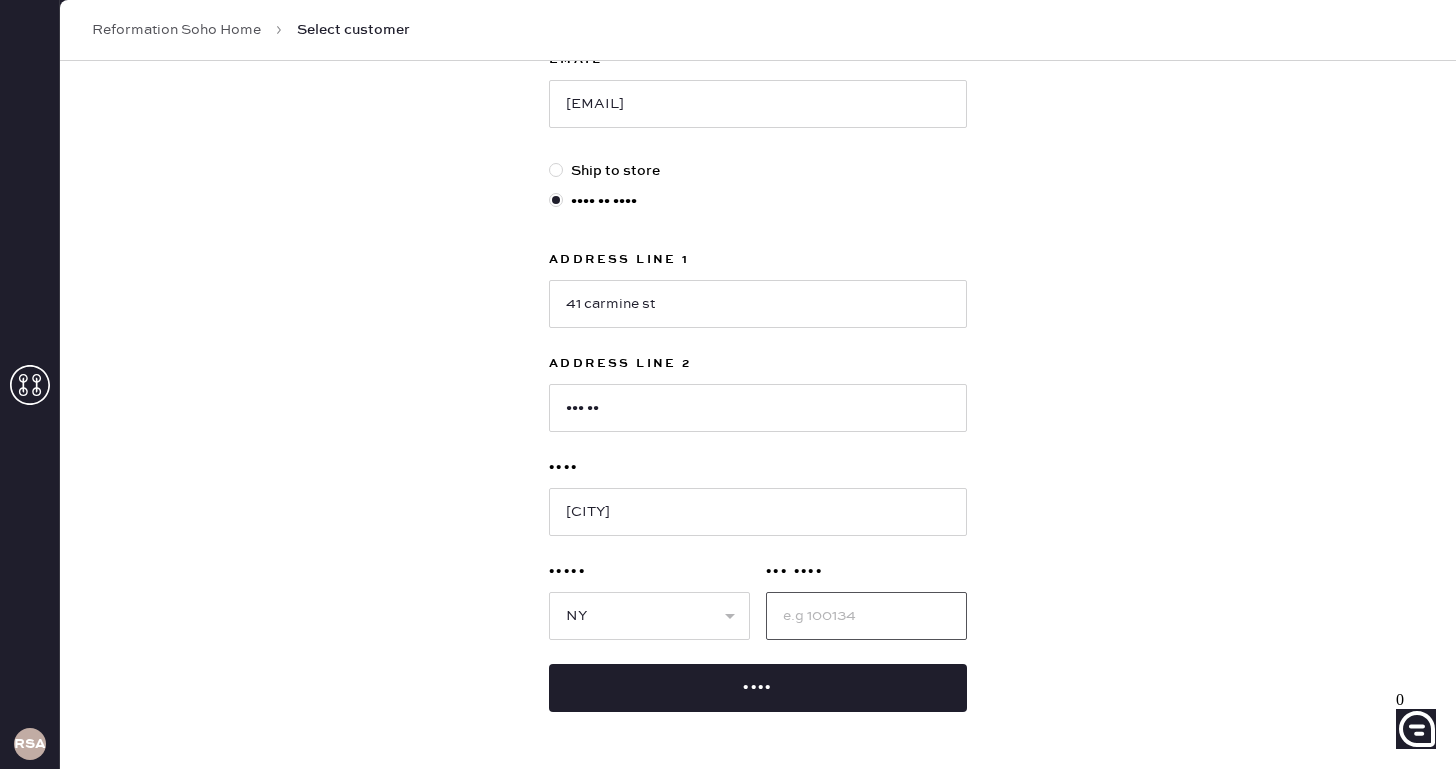 click at bounding box center (866, 616) 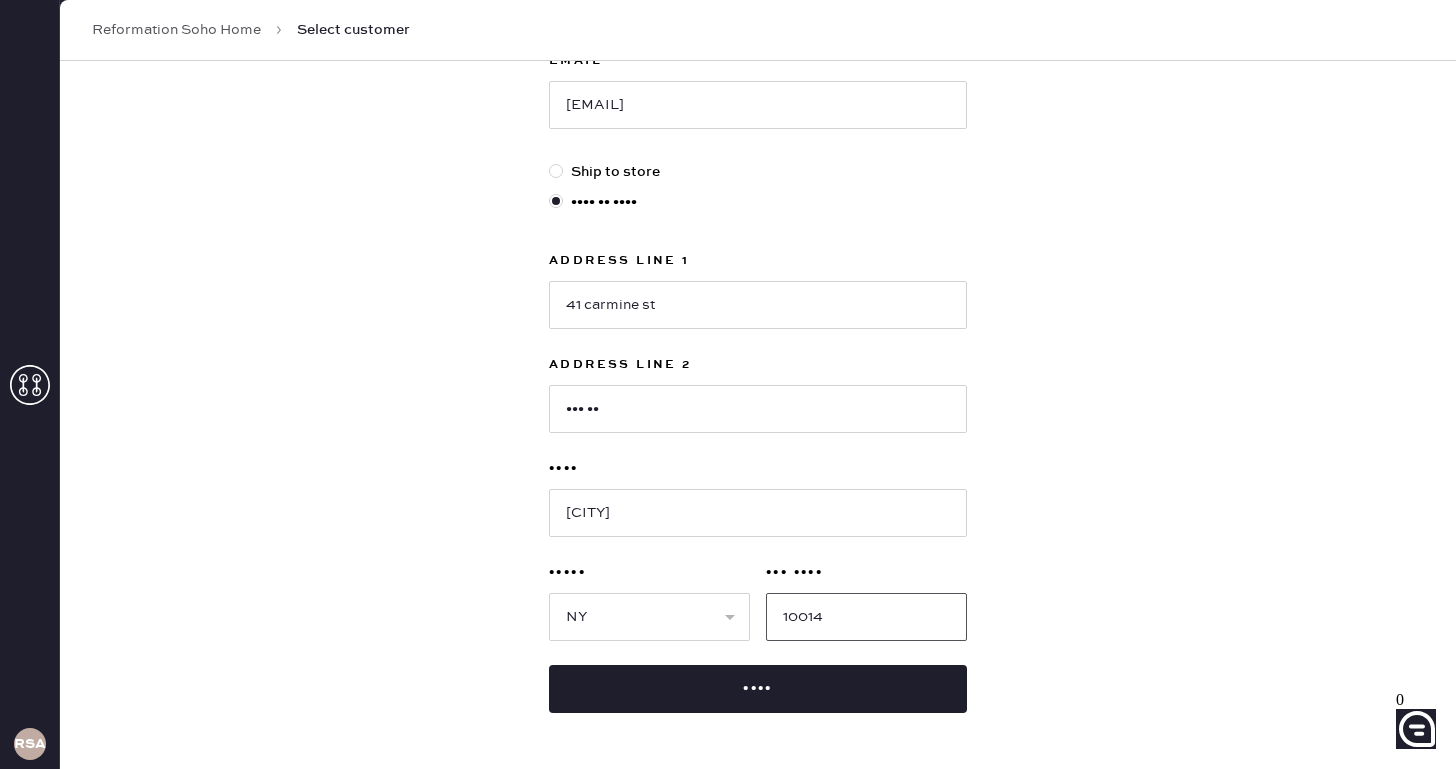 scroll, scrollTop: 470, scrollLeft: 0, axis: vertical 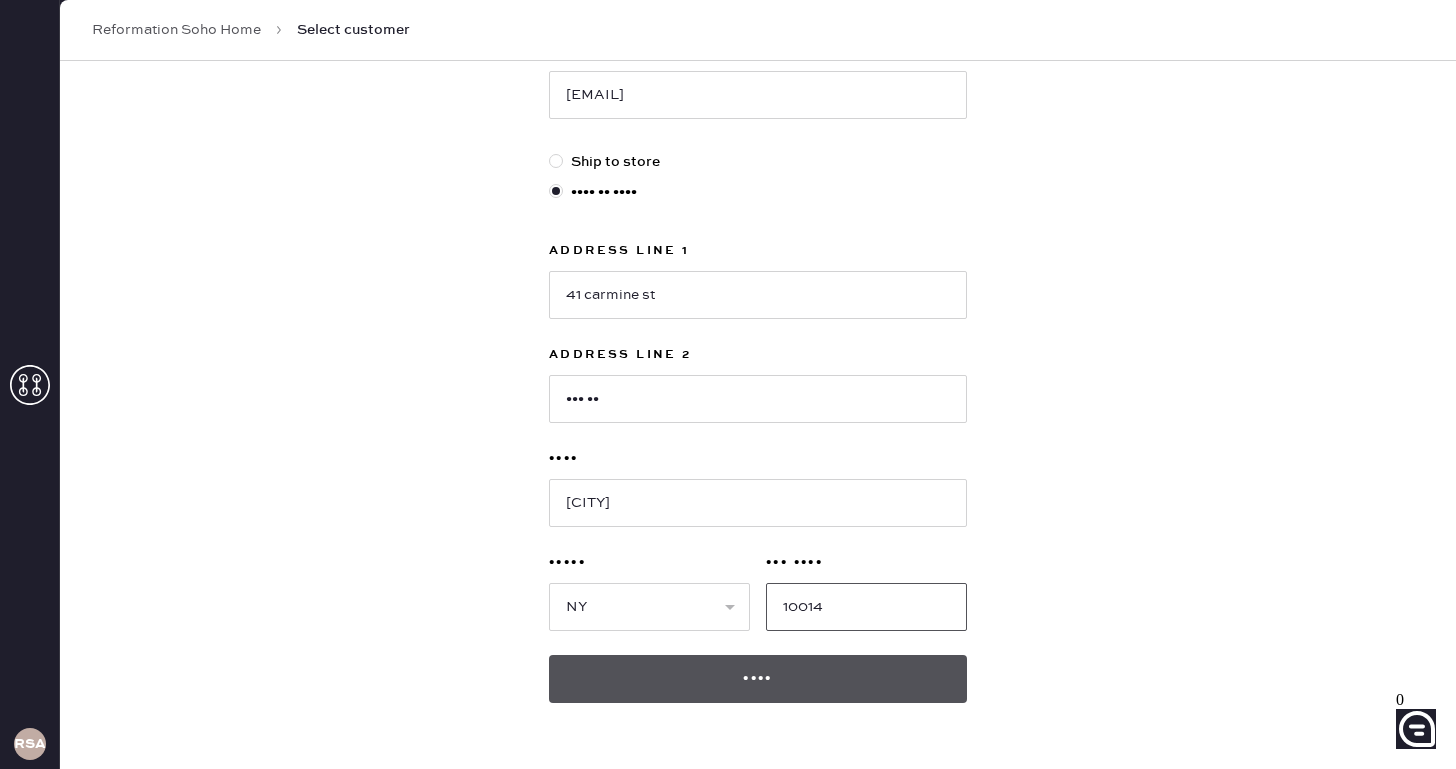 type on "10014" 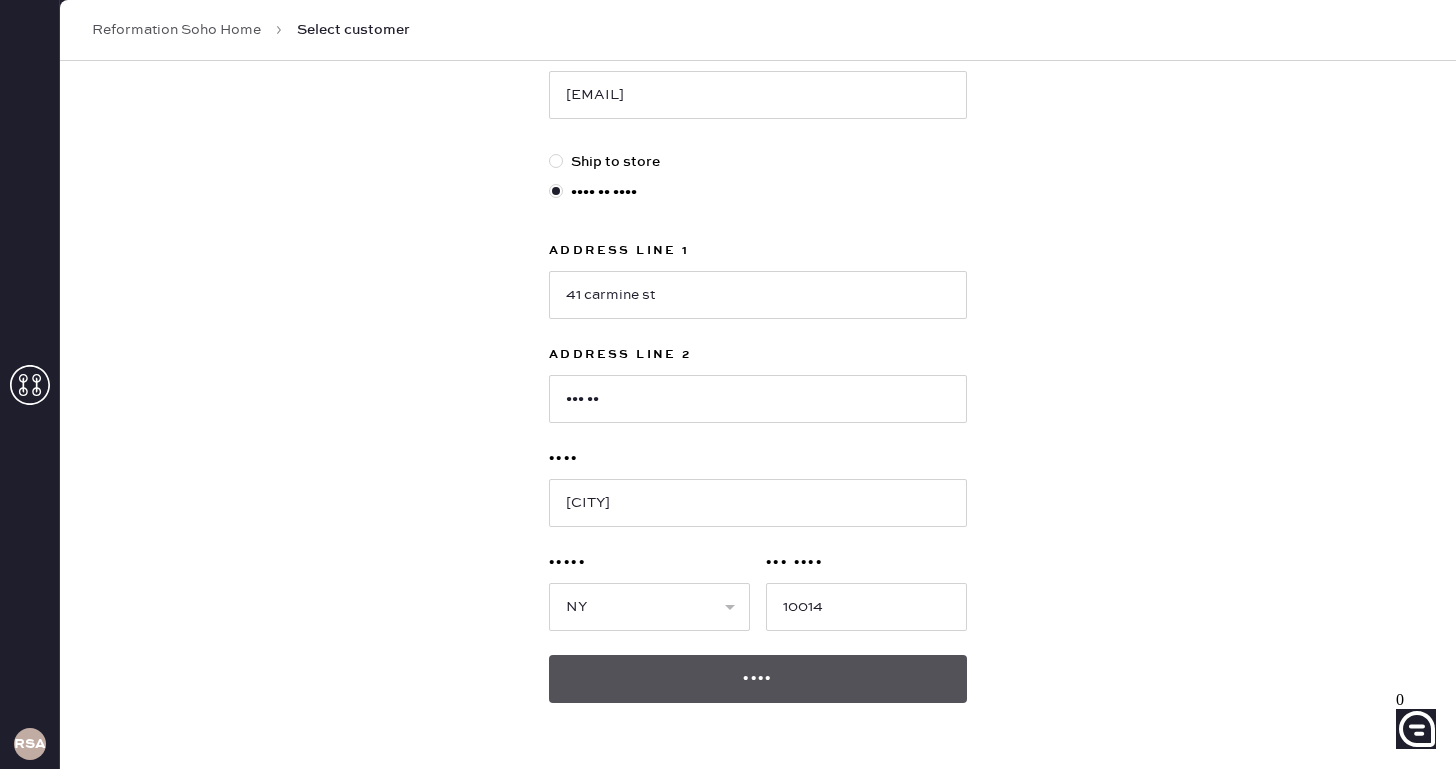 click on "••••" at bounding box center (758, 679) 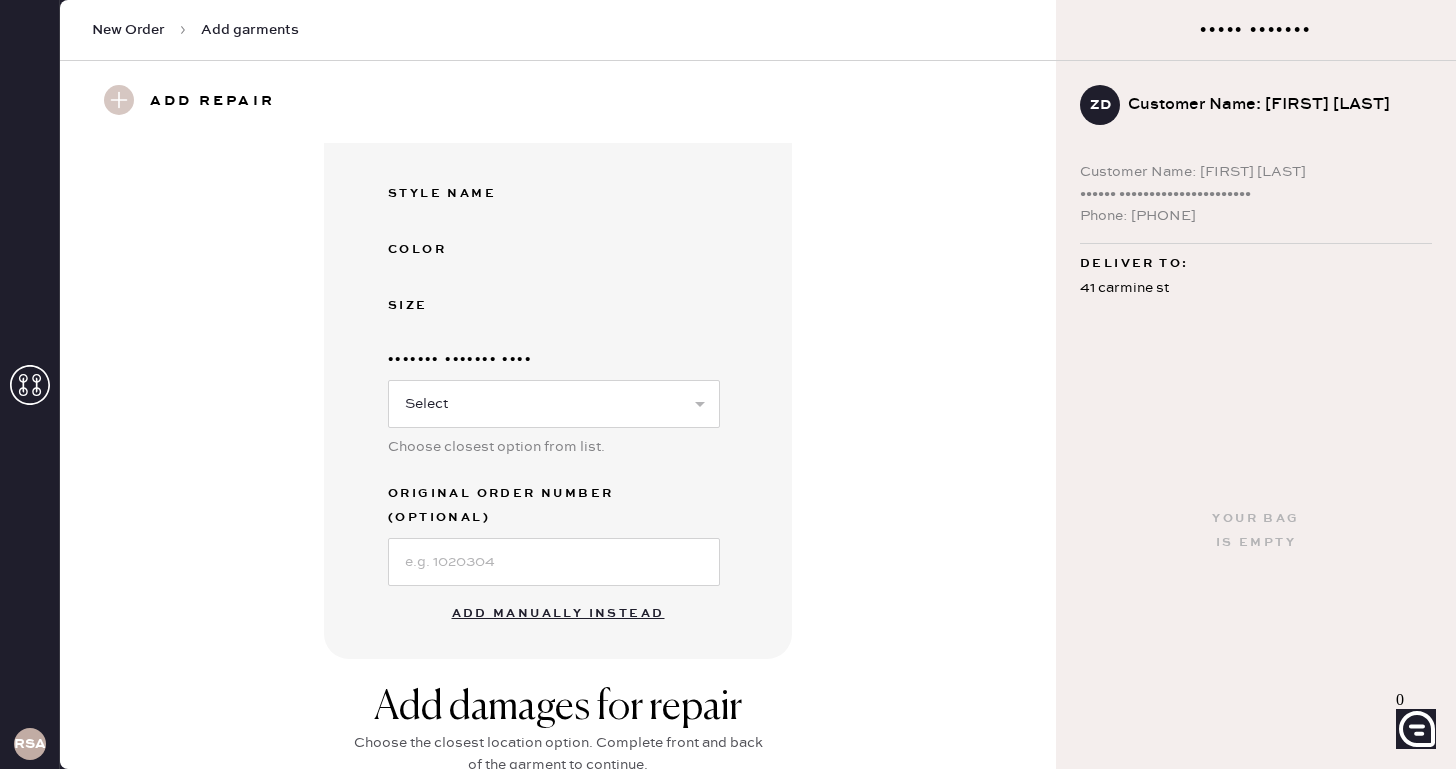 scroll, scrollTop: 309, scrollLeft: 0, axis: vertical 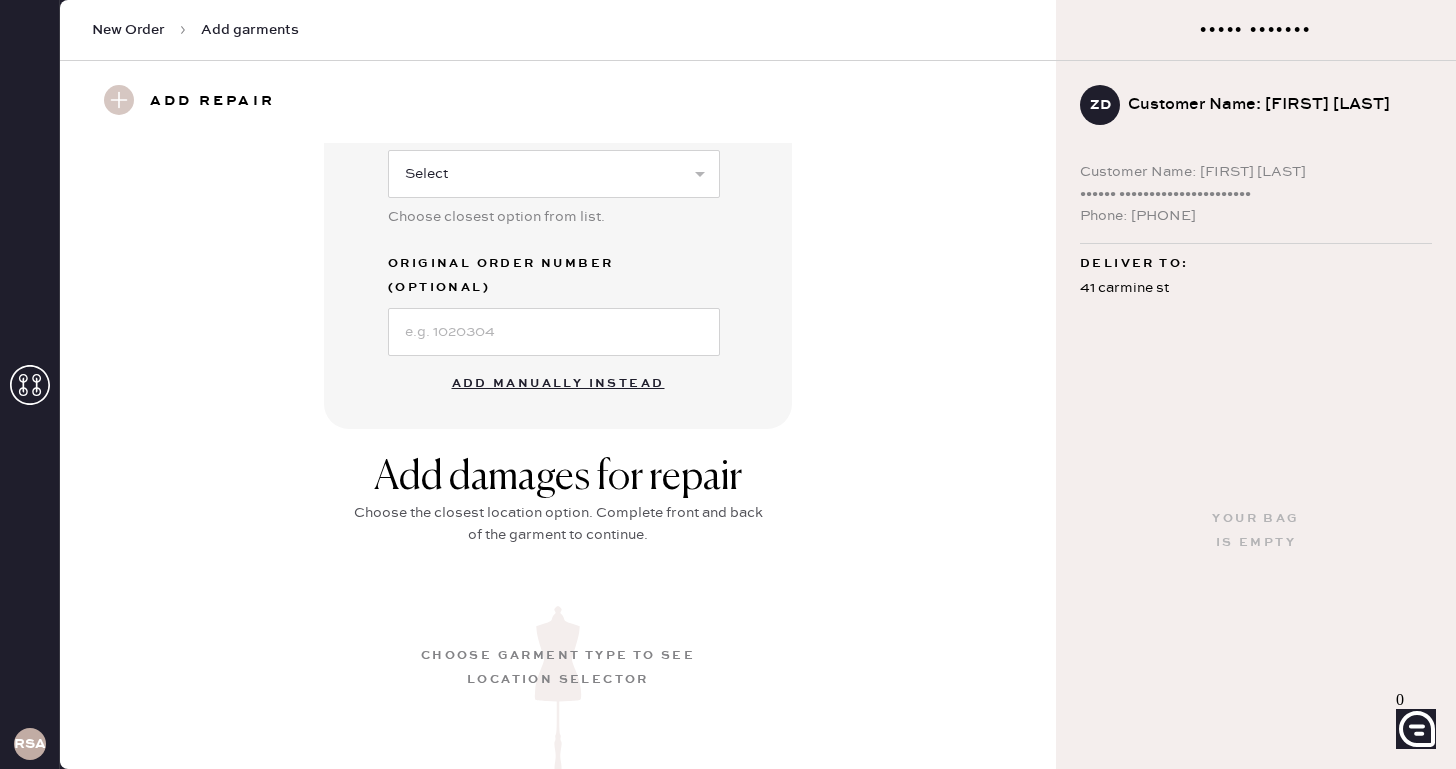 click on "Add manually instead" at bounding box center (558, 384) 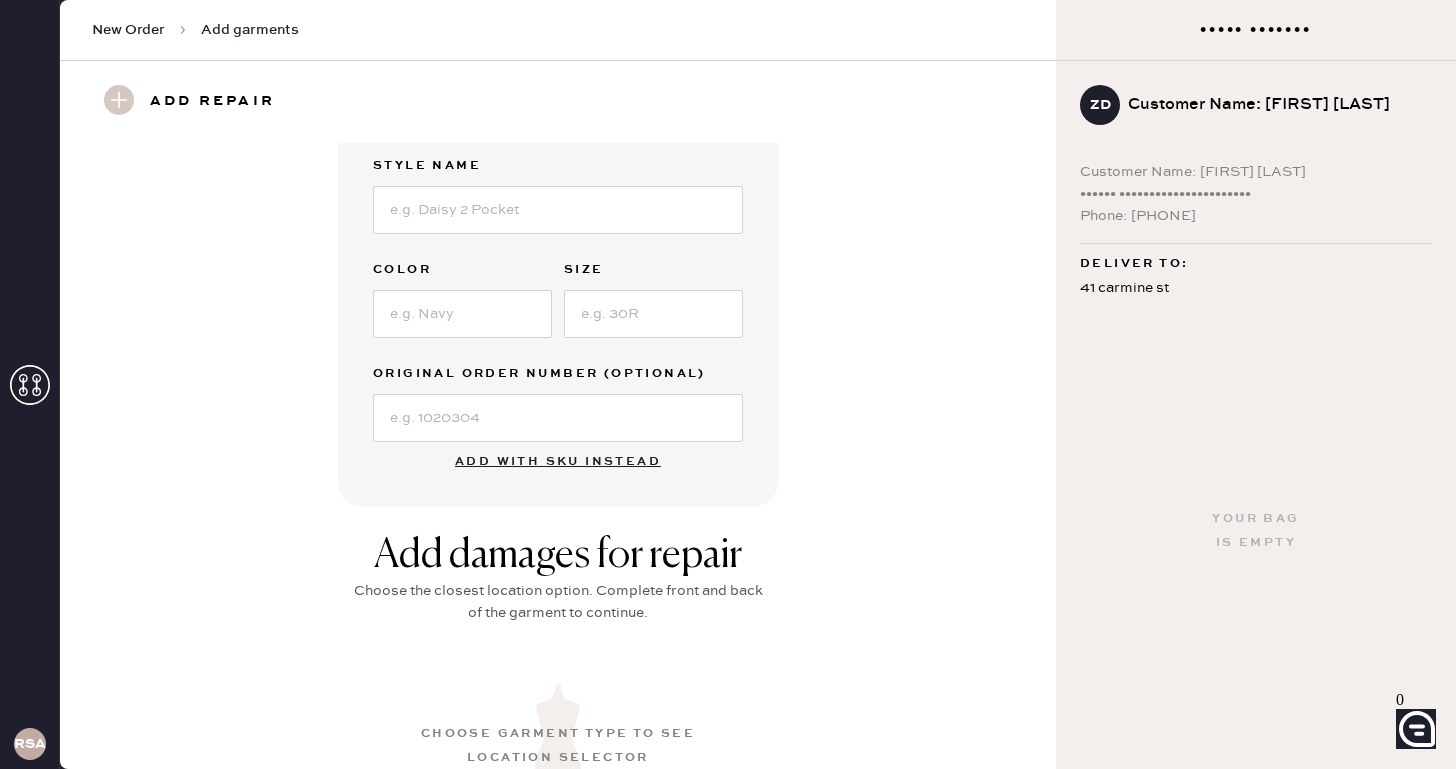 scroll, scrollTop: 0, scrollLeft: 0, axis: both 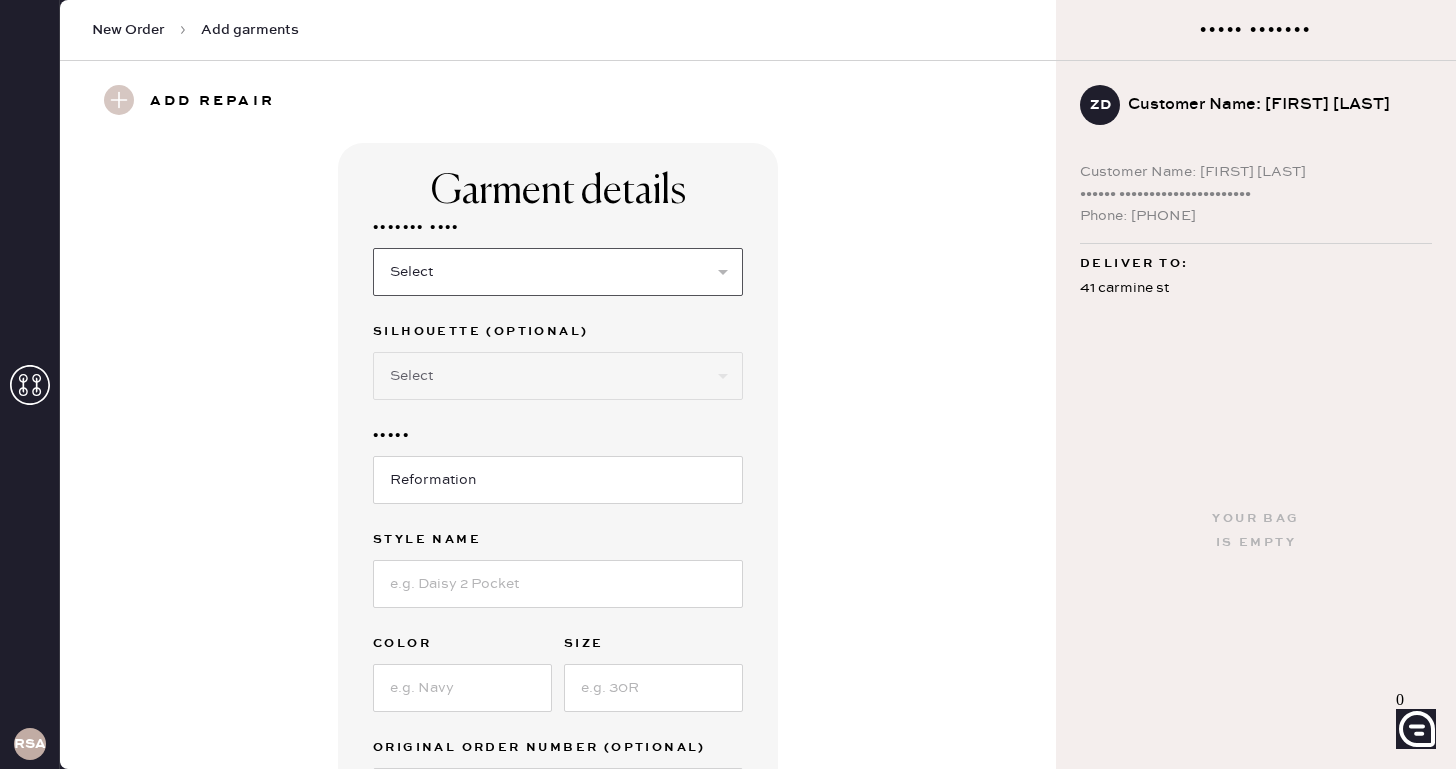 click on "Select Basic Skirt Jeans Leggings Pants Shorts Basic Sleeved Dress Basic Sleeveless Dress Basic Strap Dress Strap Jumpsuit Button Down Top Sleeved Top Sleeveless Top" at bounding box center [558, 272] 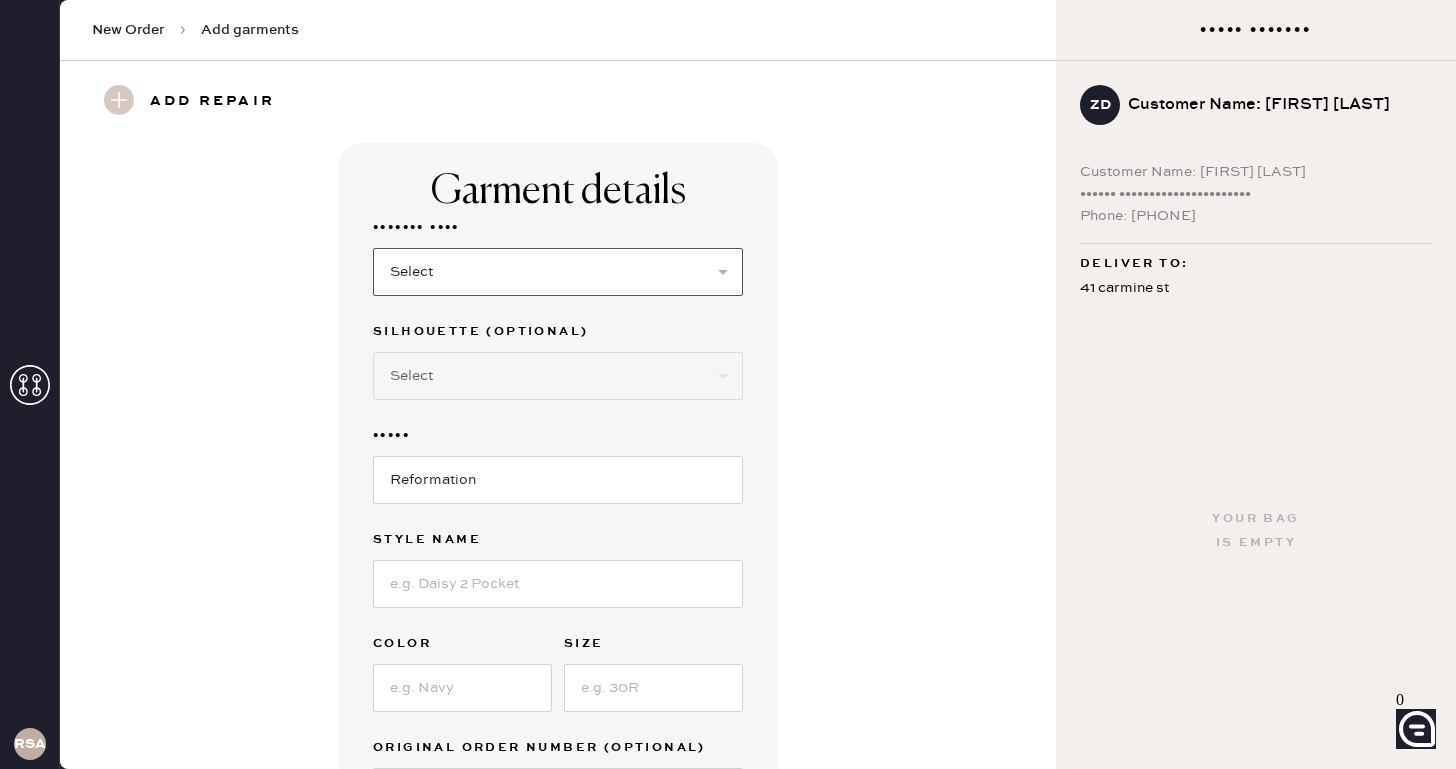 select on "13" 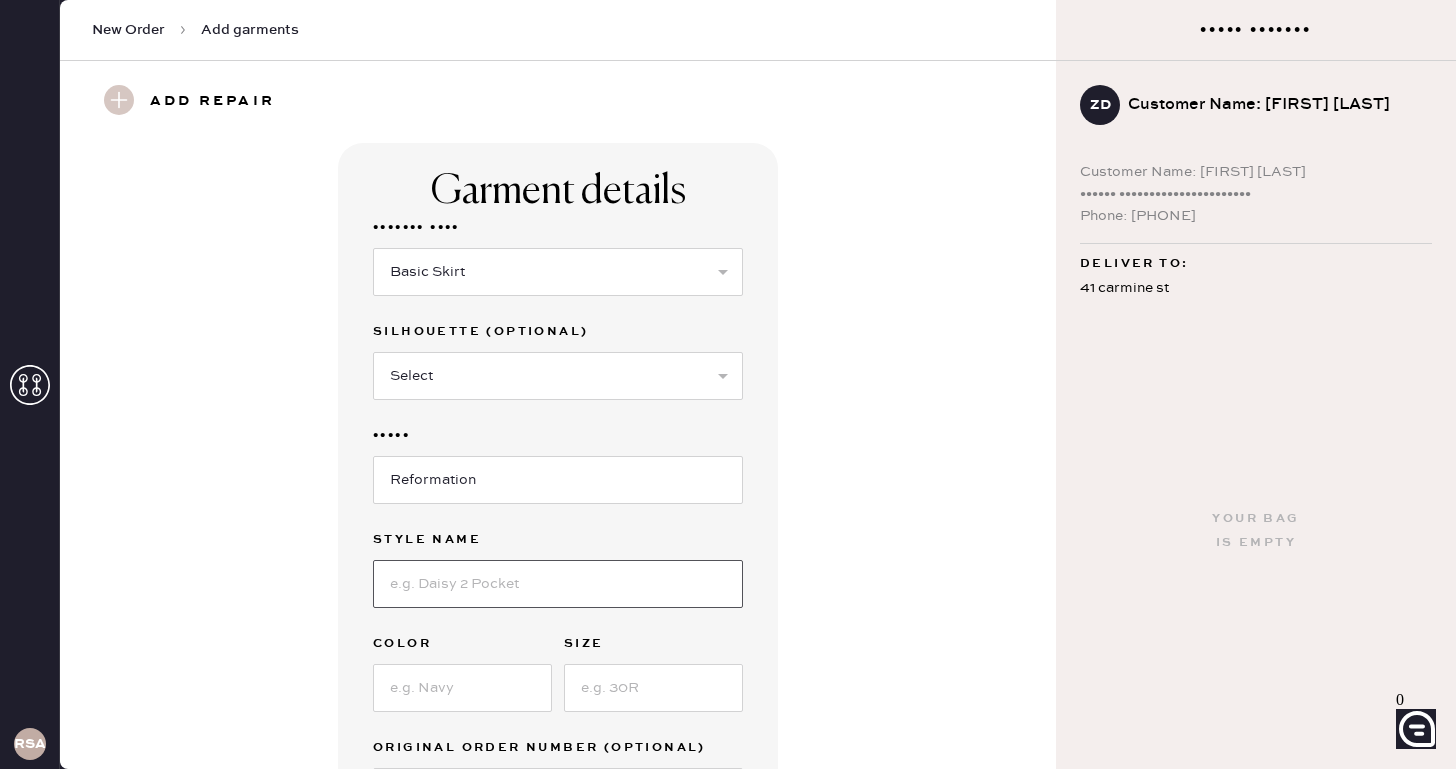 click at bounding box center (558, 584) 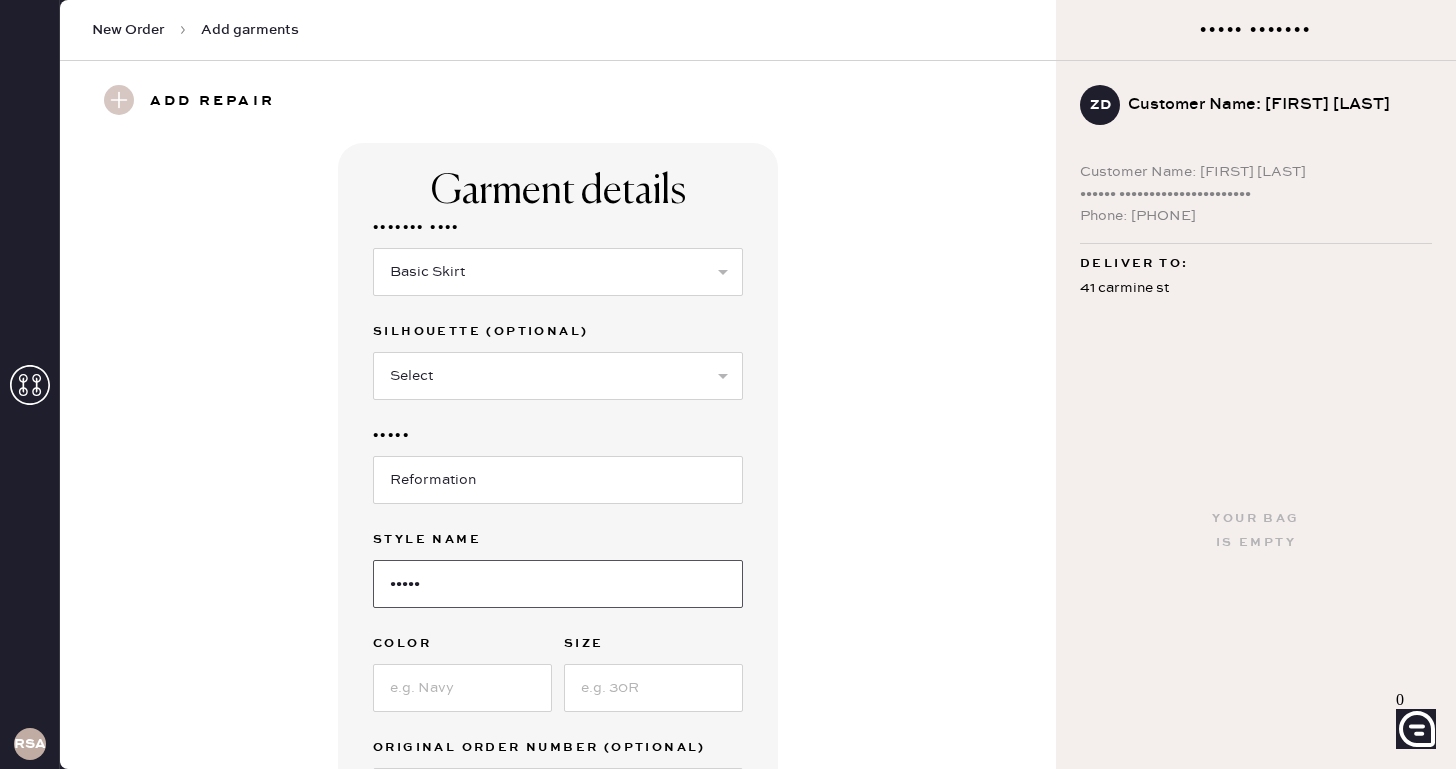 type on "•••••" 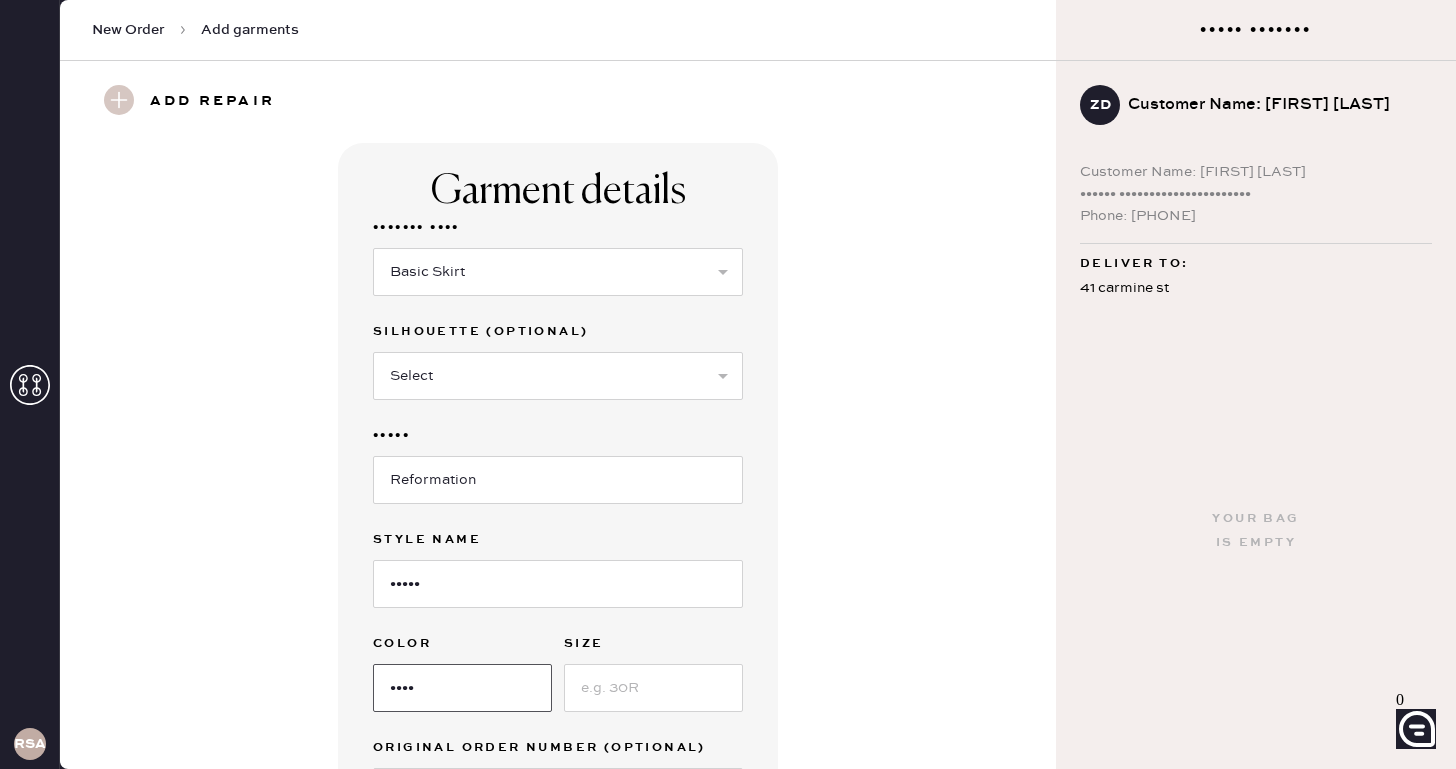 type on "••••" 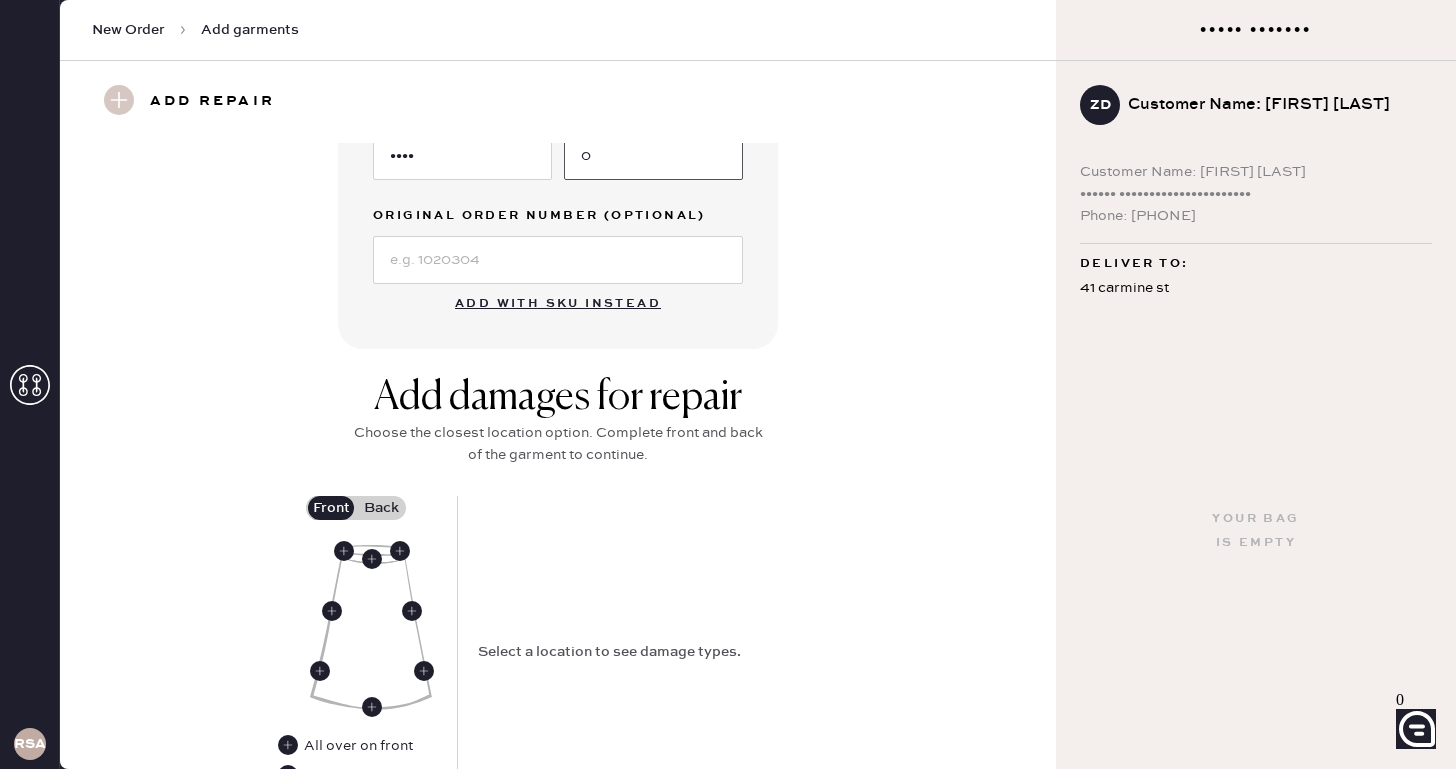 scroll, scrollTop: 534, scrollLeft: 0, axis: vertical 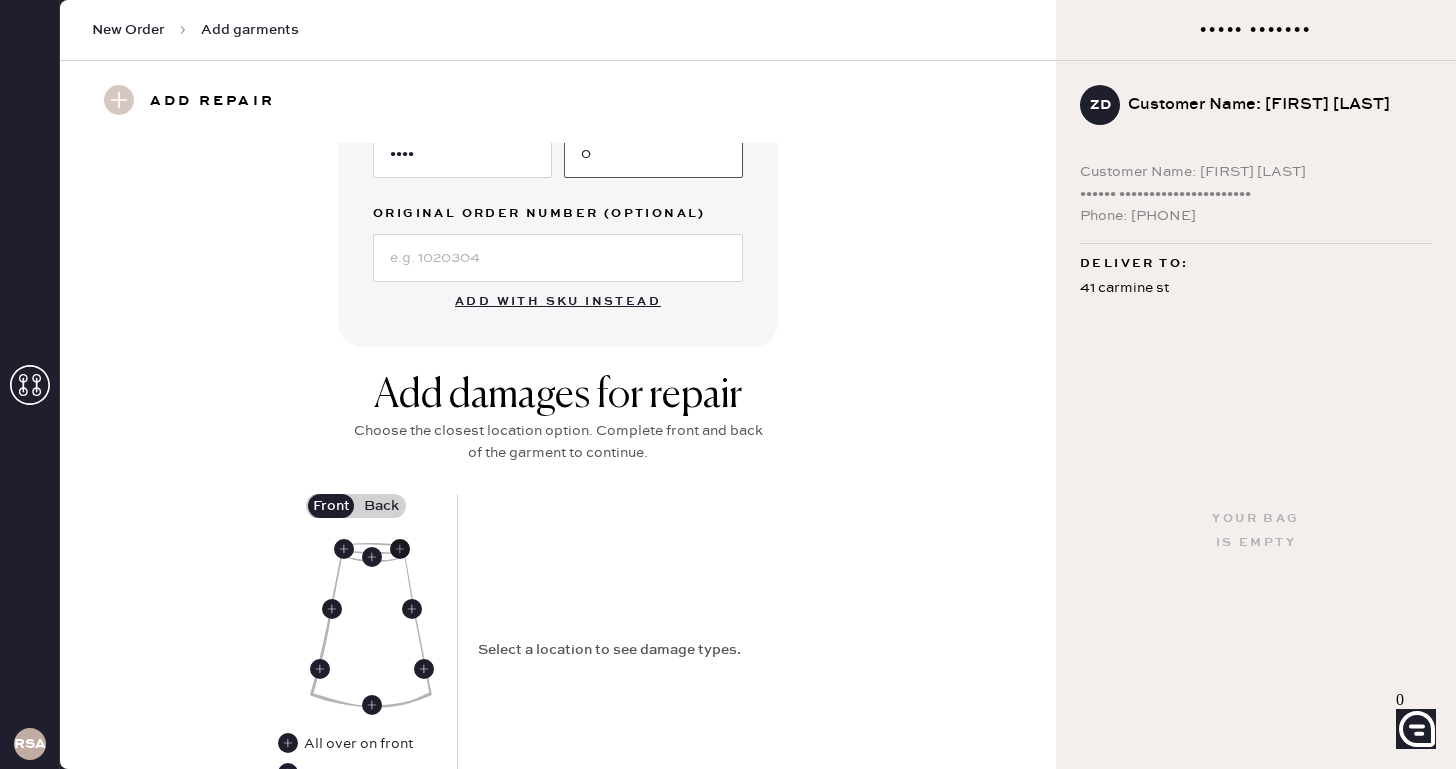 type on "0" 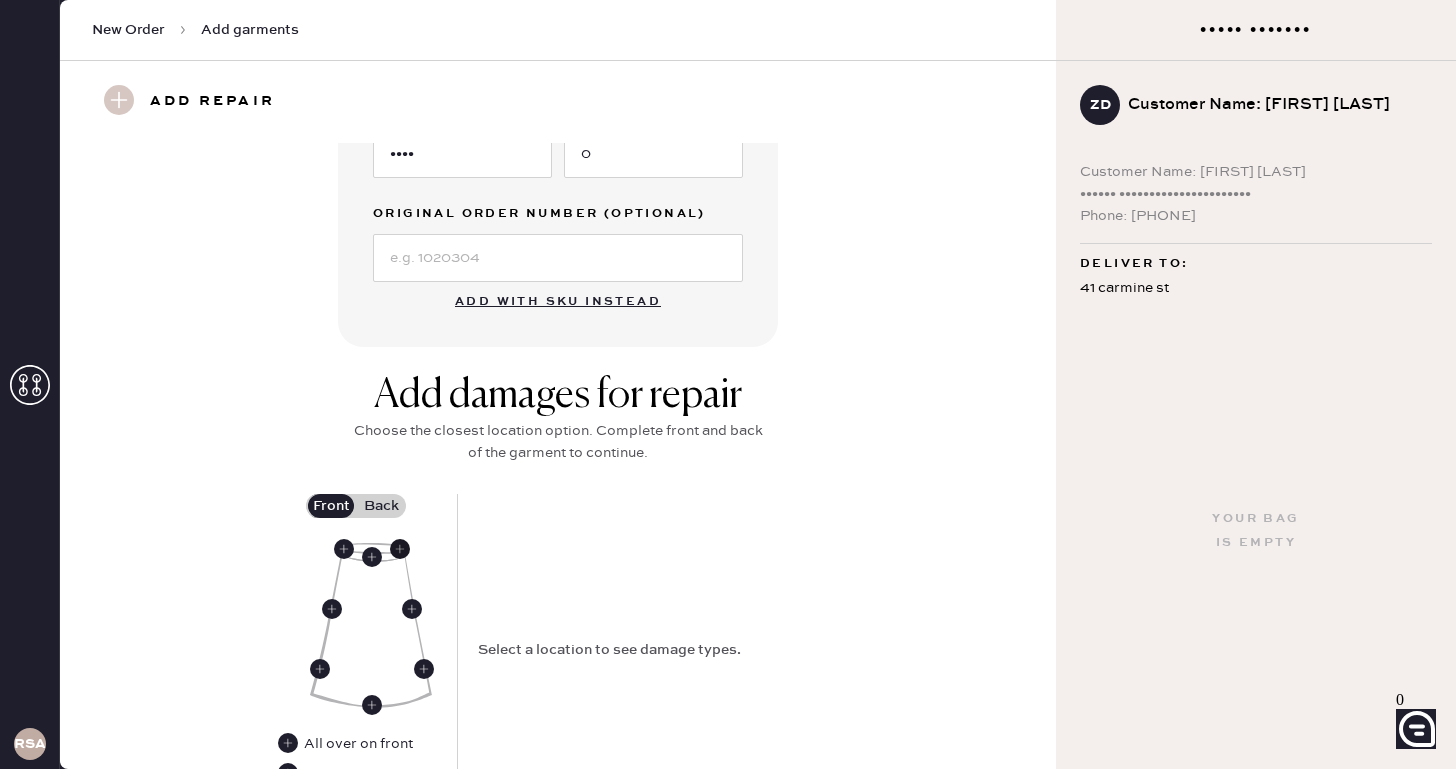 click at bounding box center (400, 549) 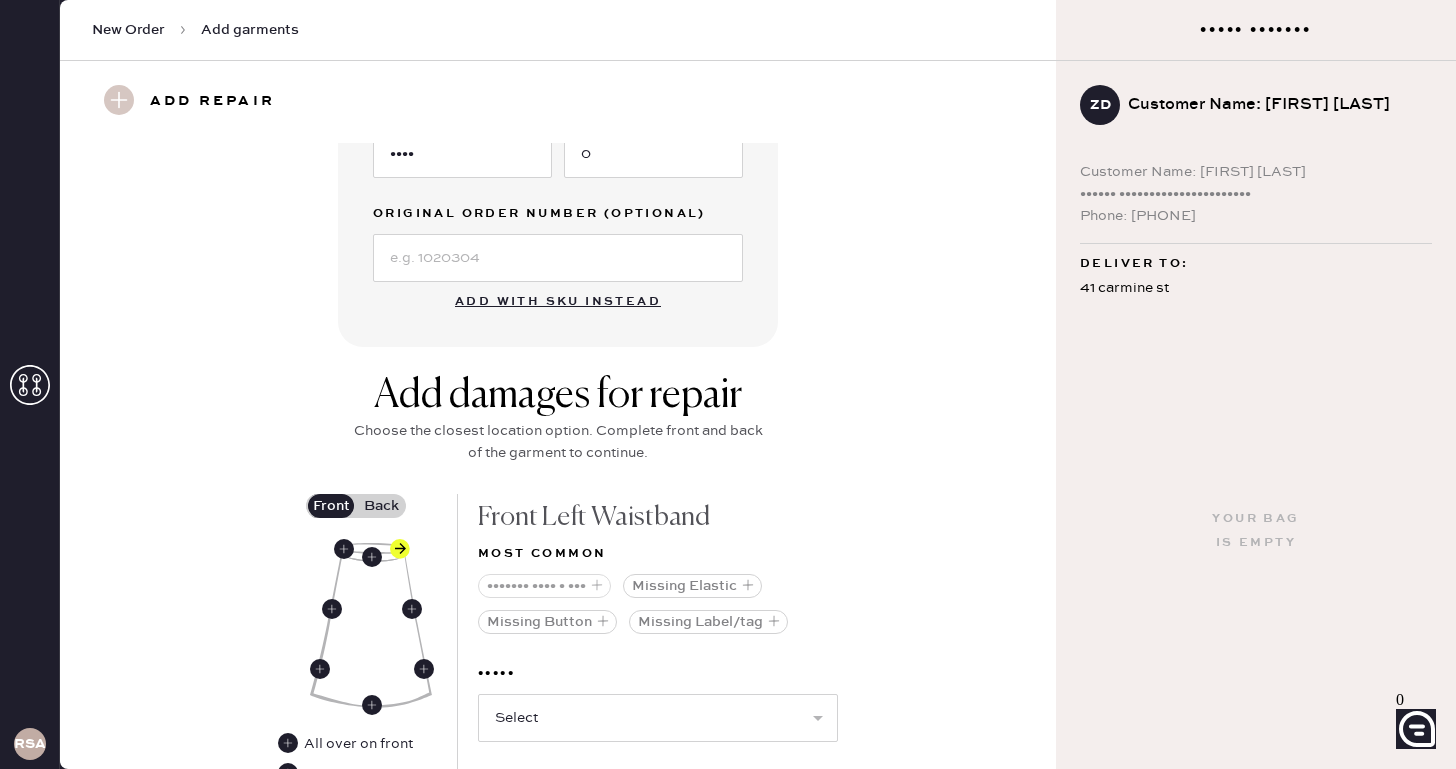 click on "••••••• •••• • •••" at bounding box center (544, 586) 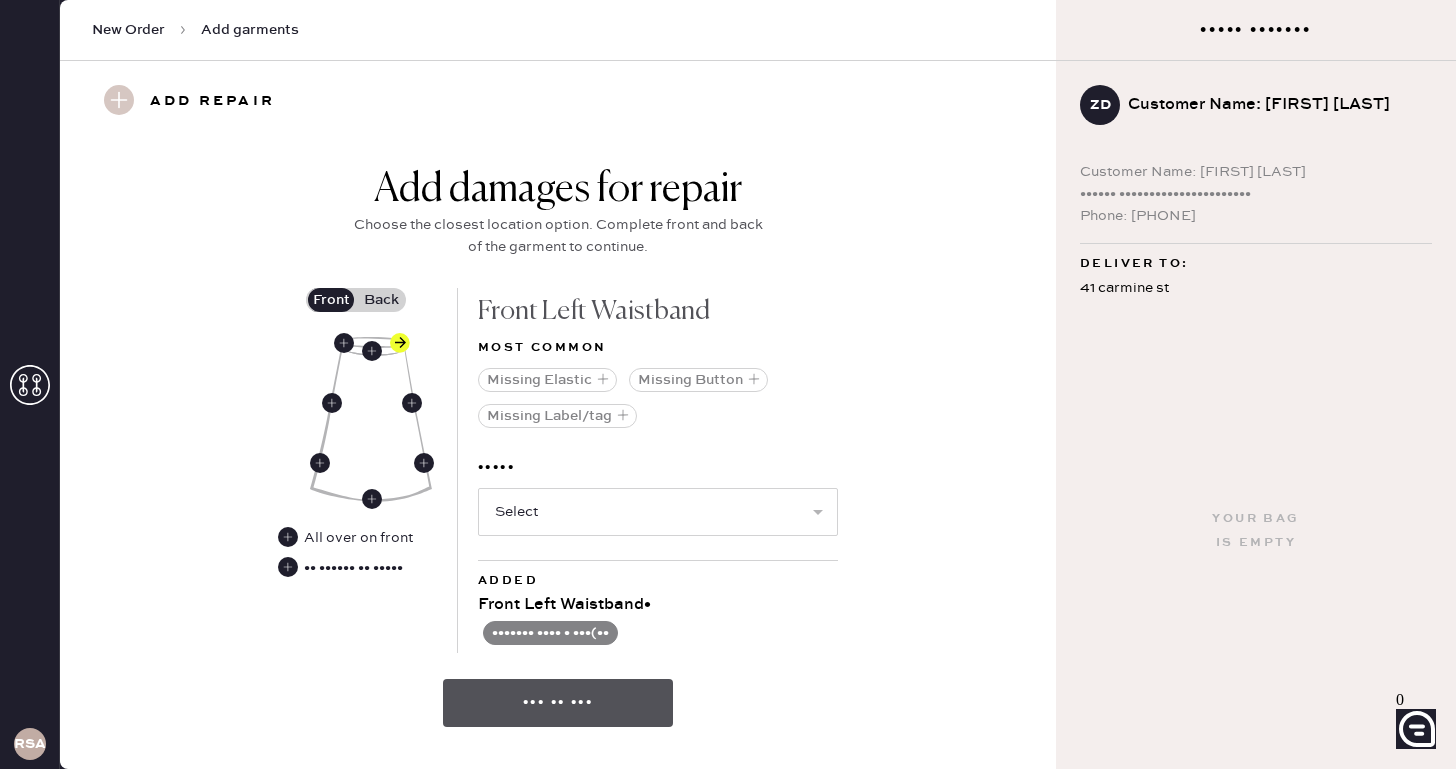 scroll, scrollTop: 742, scrollLeft: 0, axis: vertical 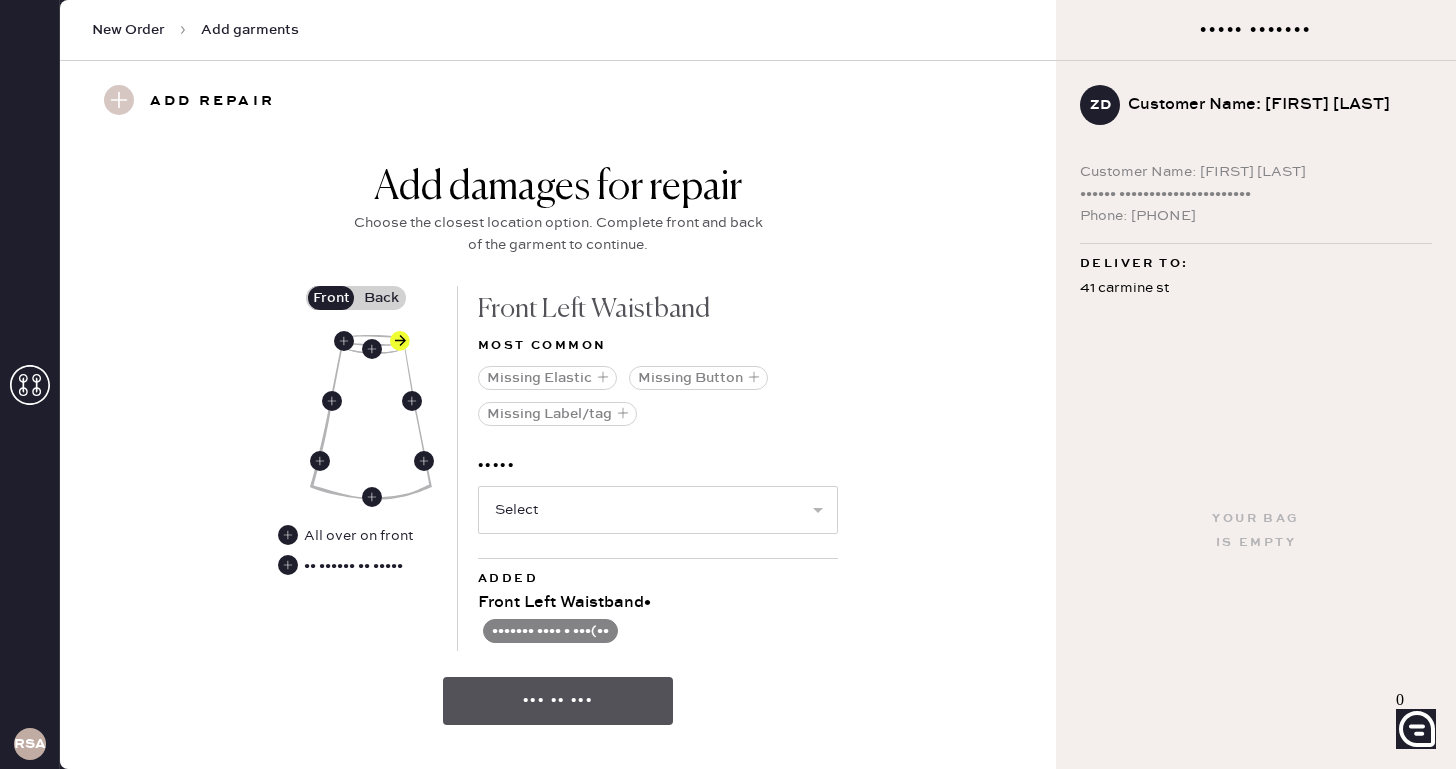 click on "••• •• •••" at bounding box center [558, 701] 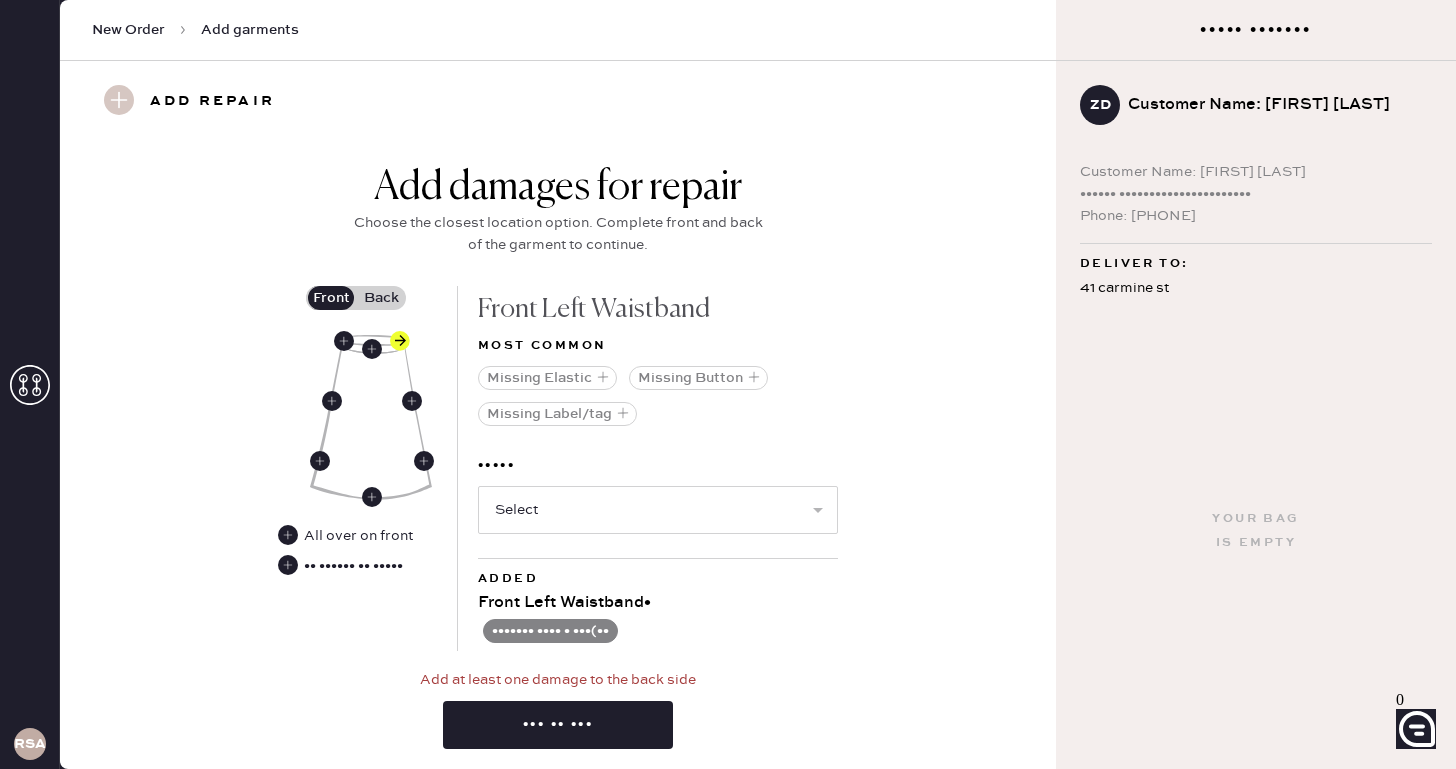 click on "Back" at bounding box center (381, 298) 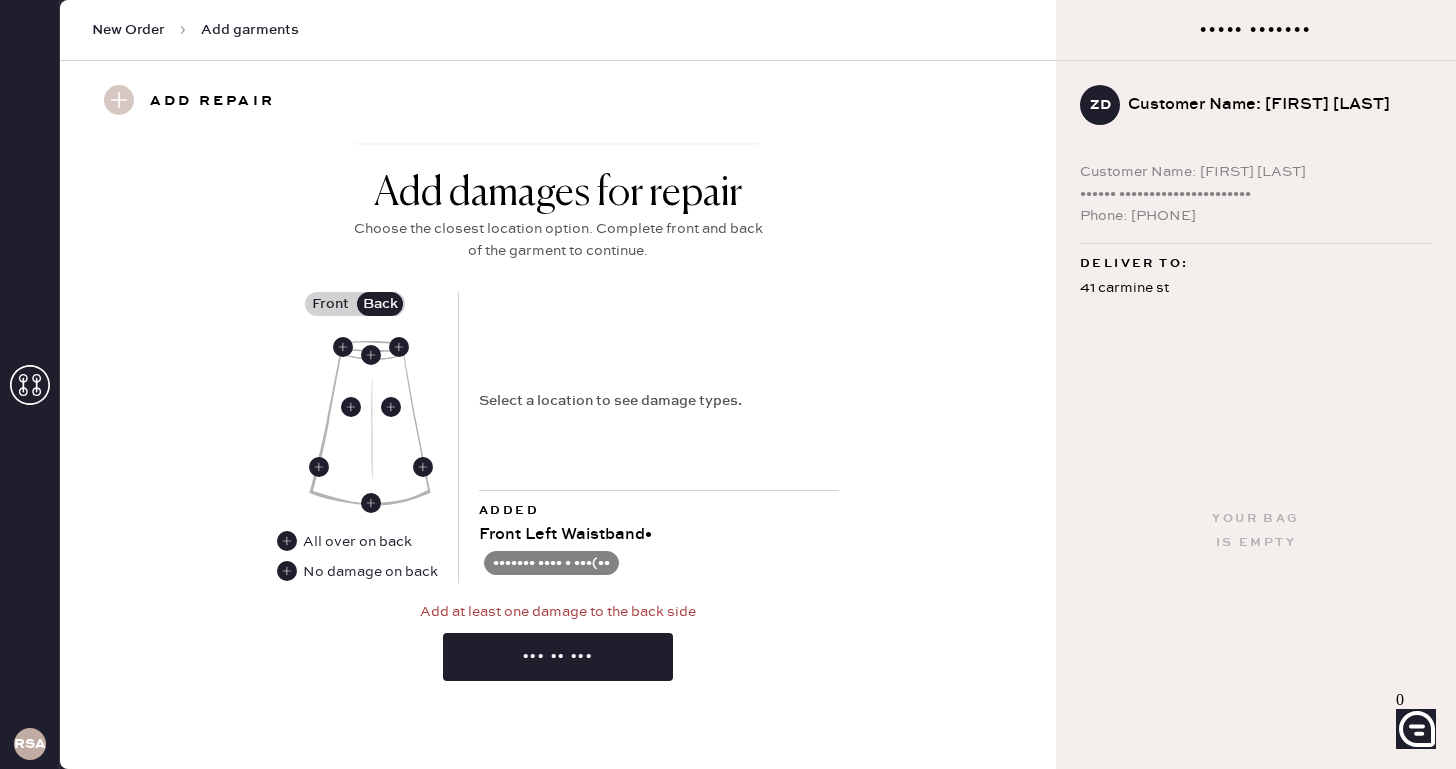 scroll, scrollTop: 735, scrollLeft: 0, axis: vertical 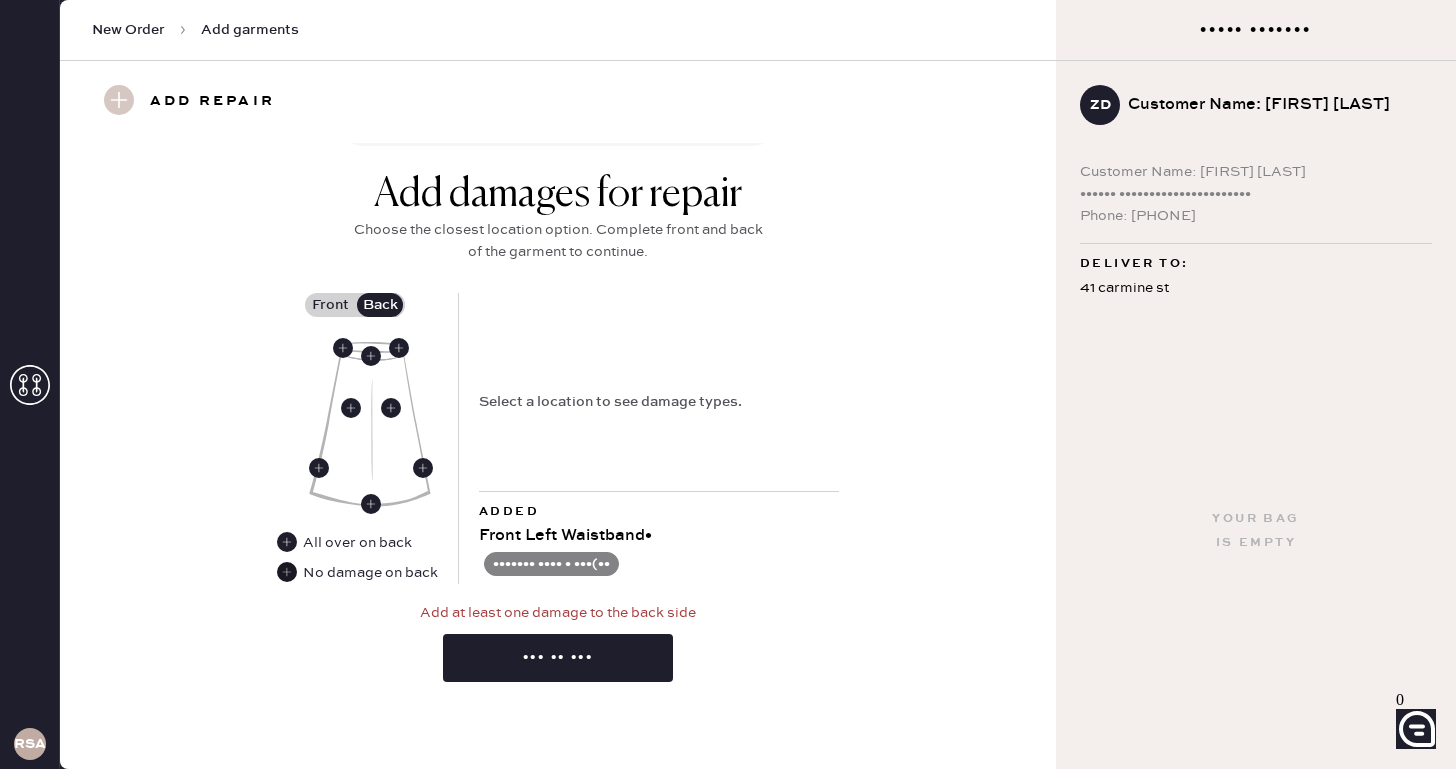 click at bounding box center [287, 572] 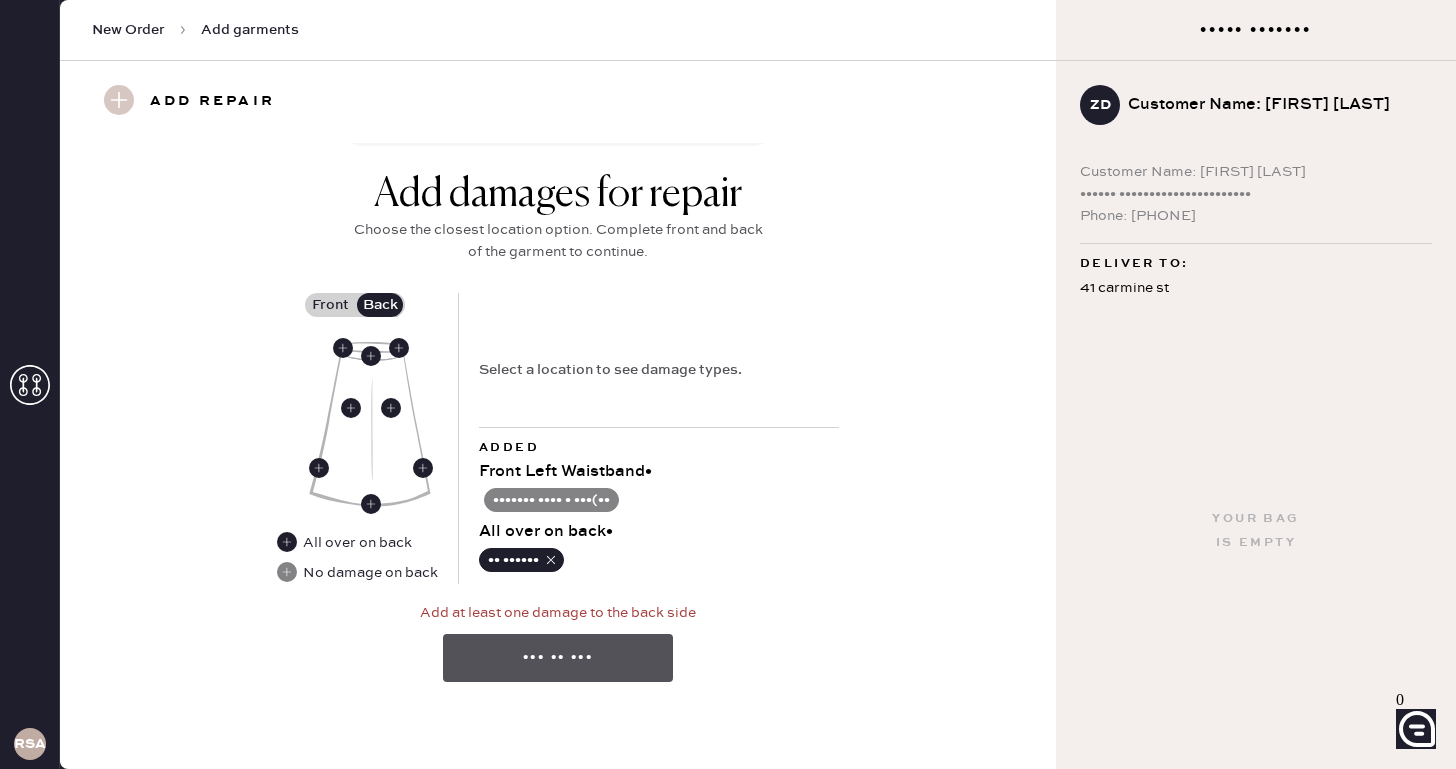 click on "••• •• •••" at bounding box center (558, 658) 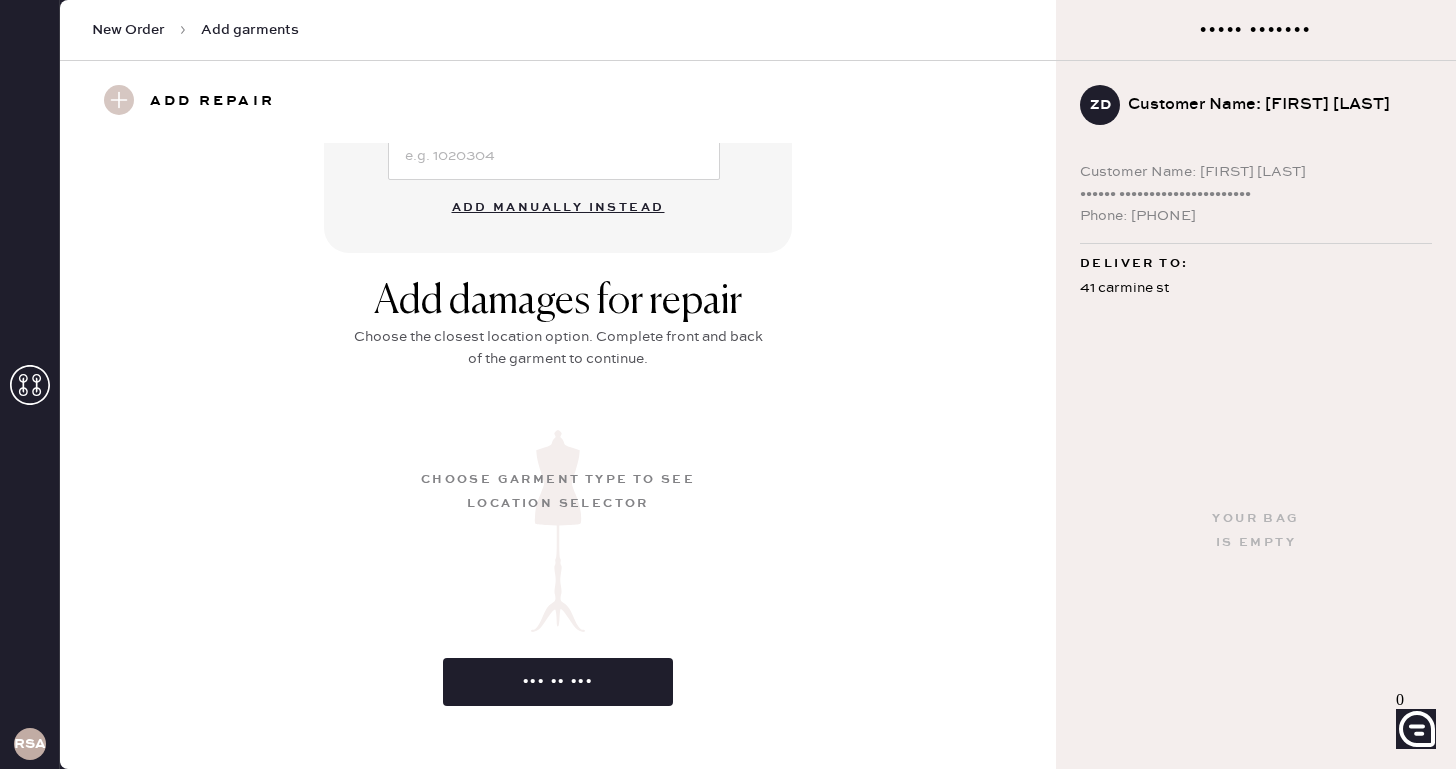 scroll, scrollTop: 215, scrollLeft: 0, axis: vertical 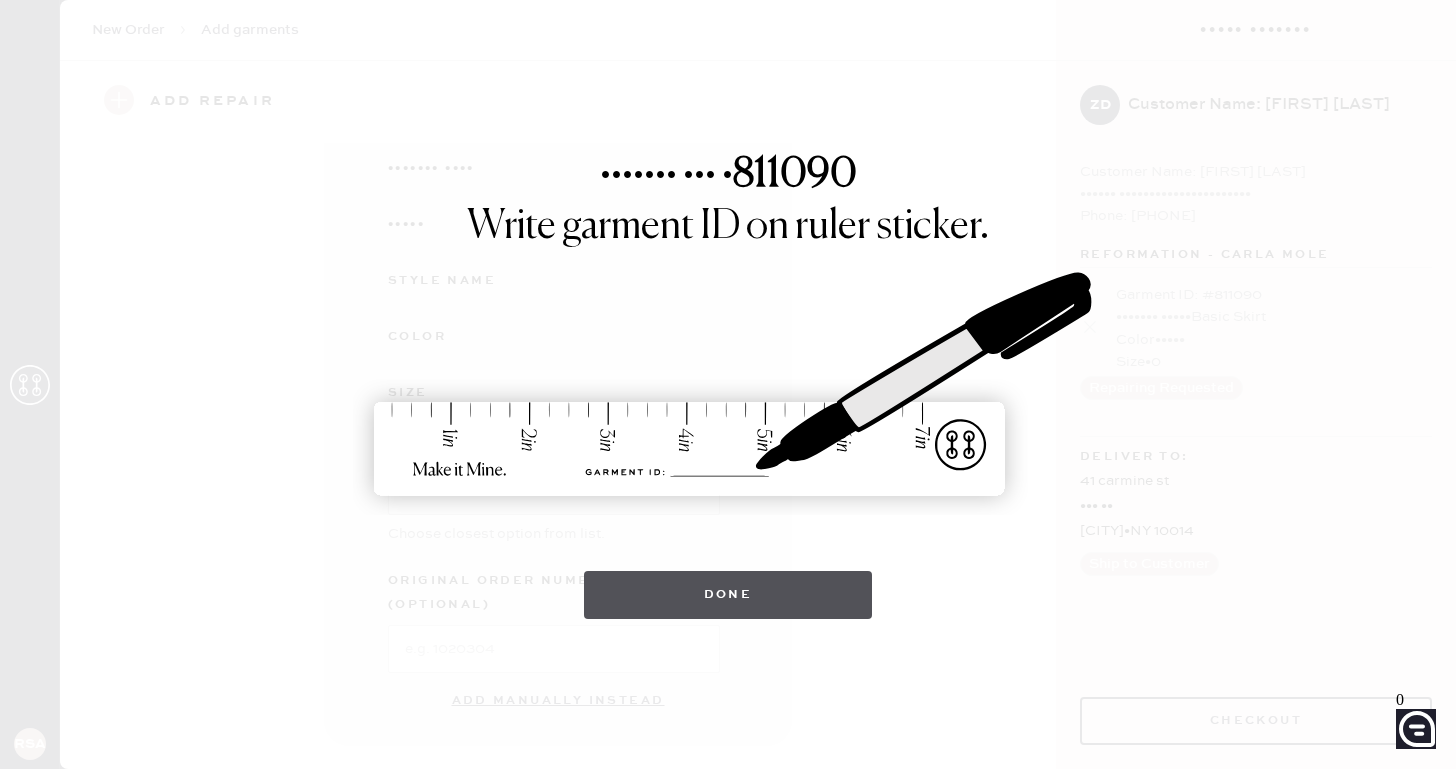 click on "Done" at bounding box center (728, 595) 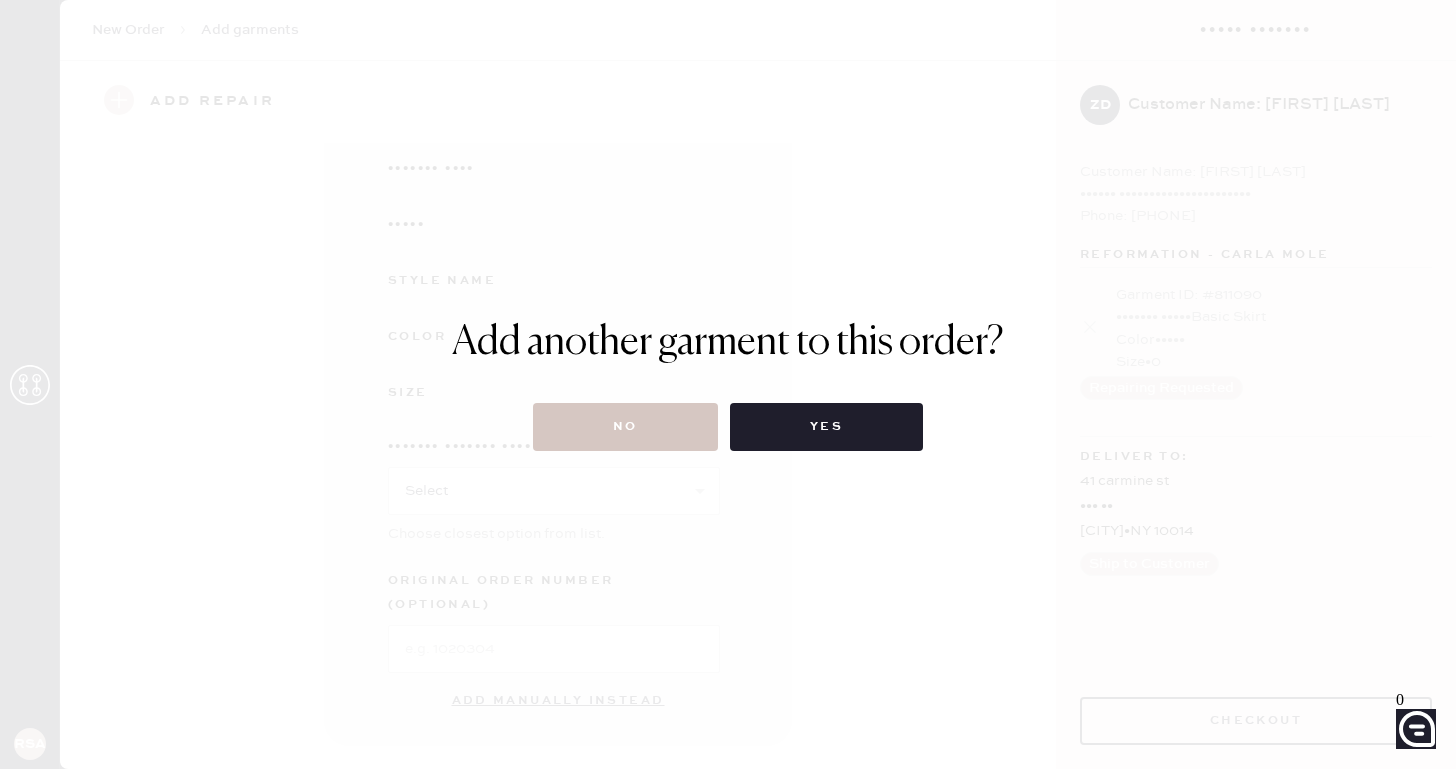 click on "Add another garment to this order? No Yes" at bounding box center (728, 385) 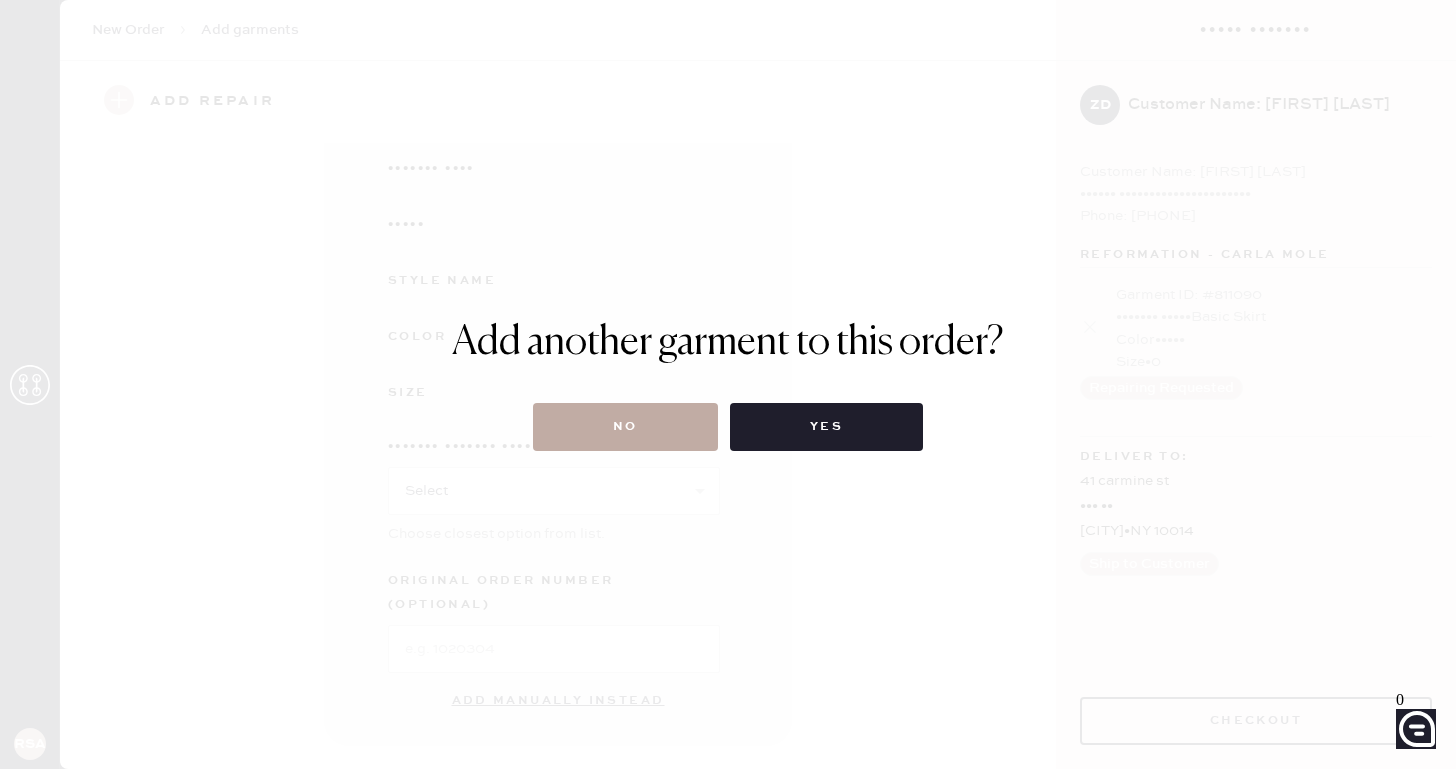 click on "No" at bounding box center [625, 427] 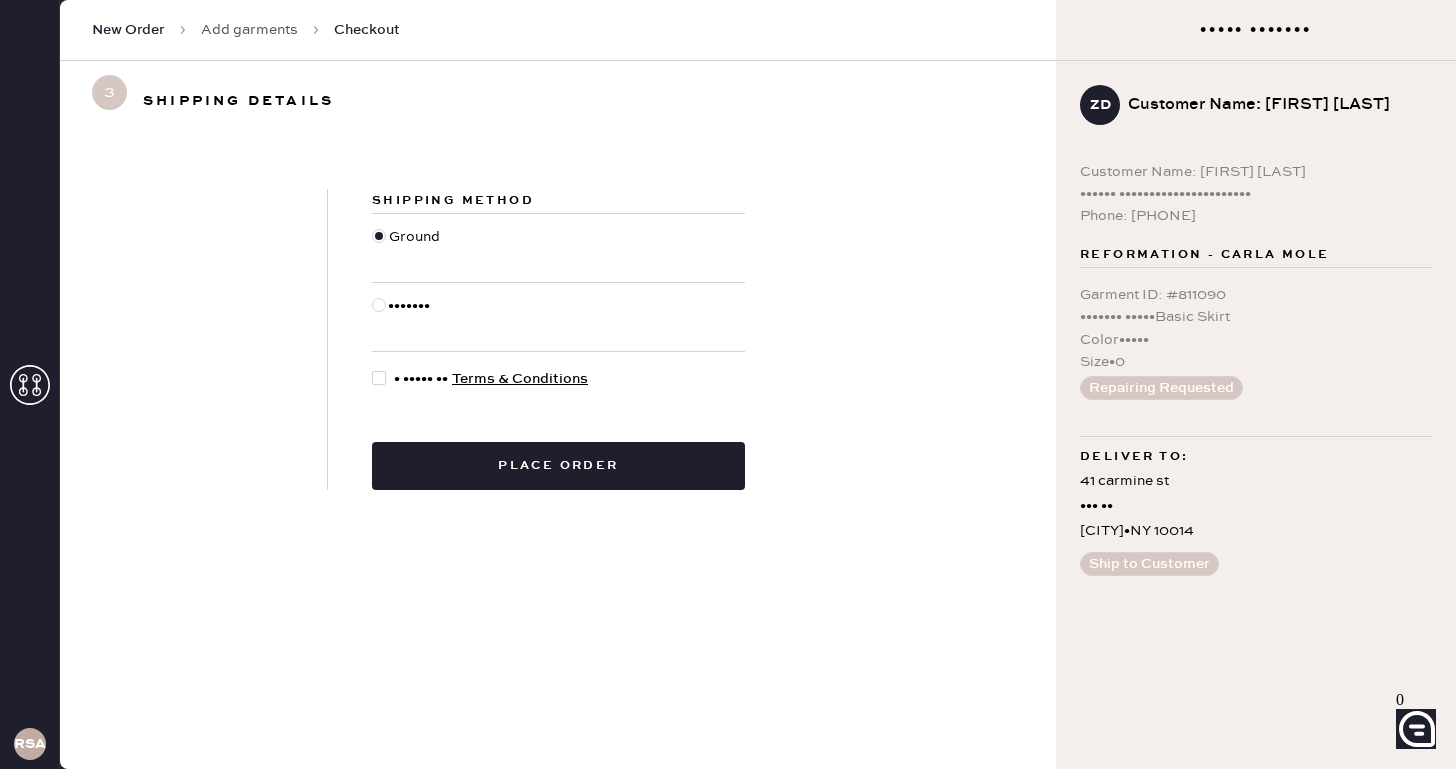click on "• ••••• •• ••••• • ••••••••••" at bounding box center [491, 379] 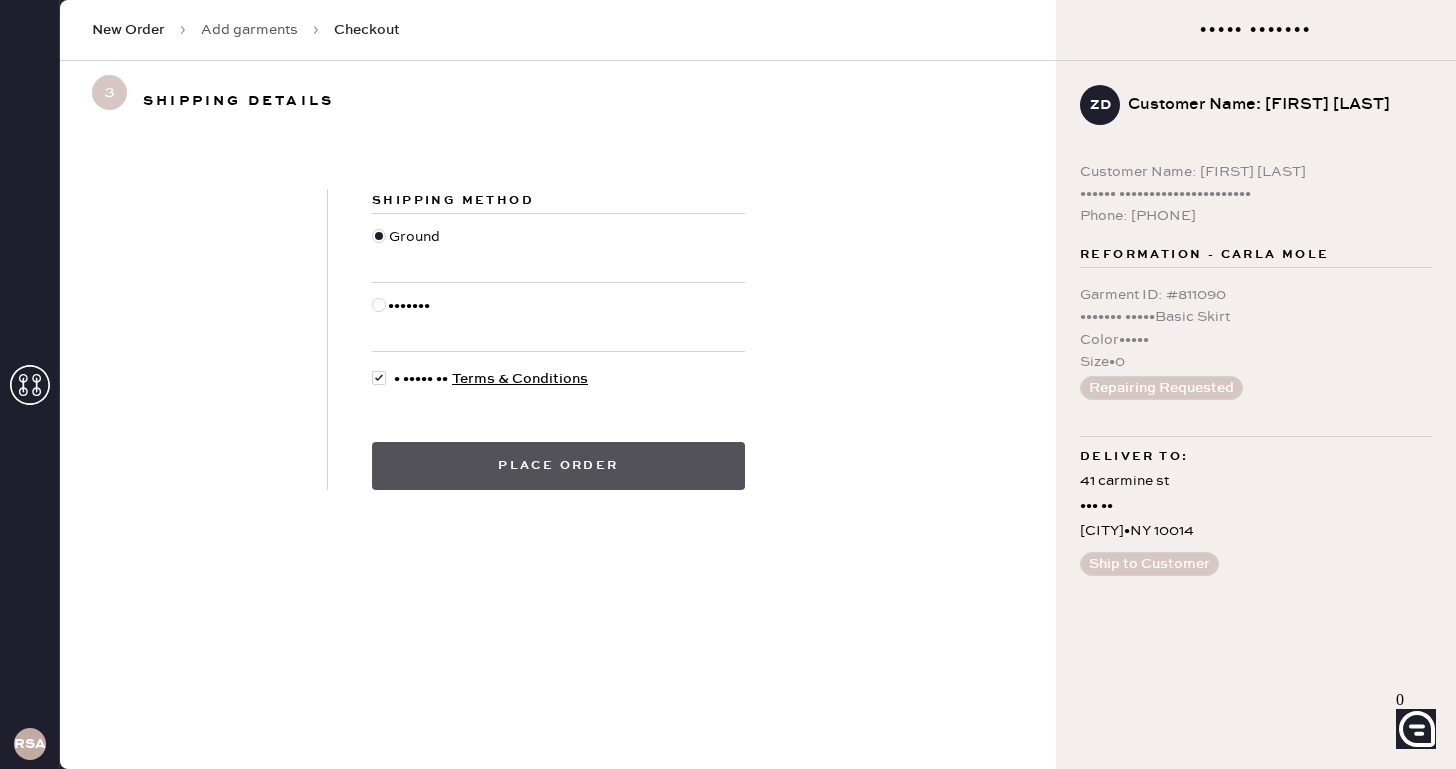 click on "Place order" at bounding box center (558, 466) 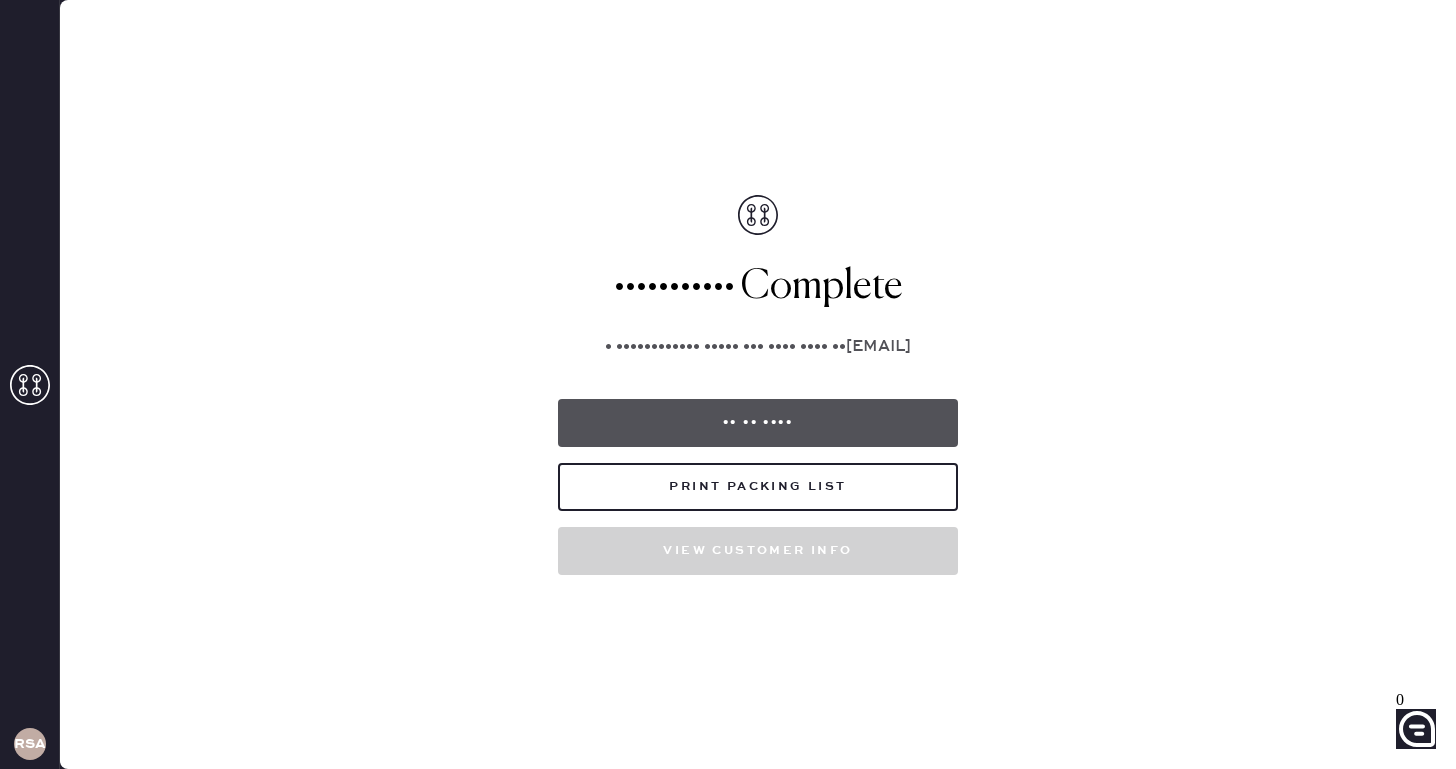 click on "•• •• ••••" at bounding box center [758, 423] 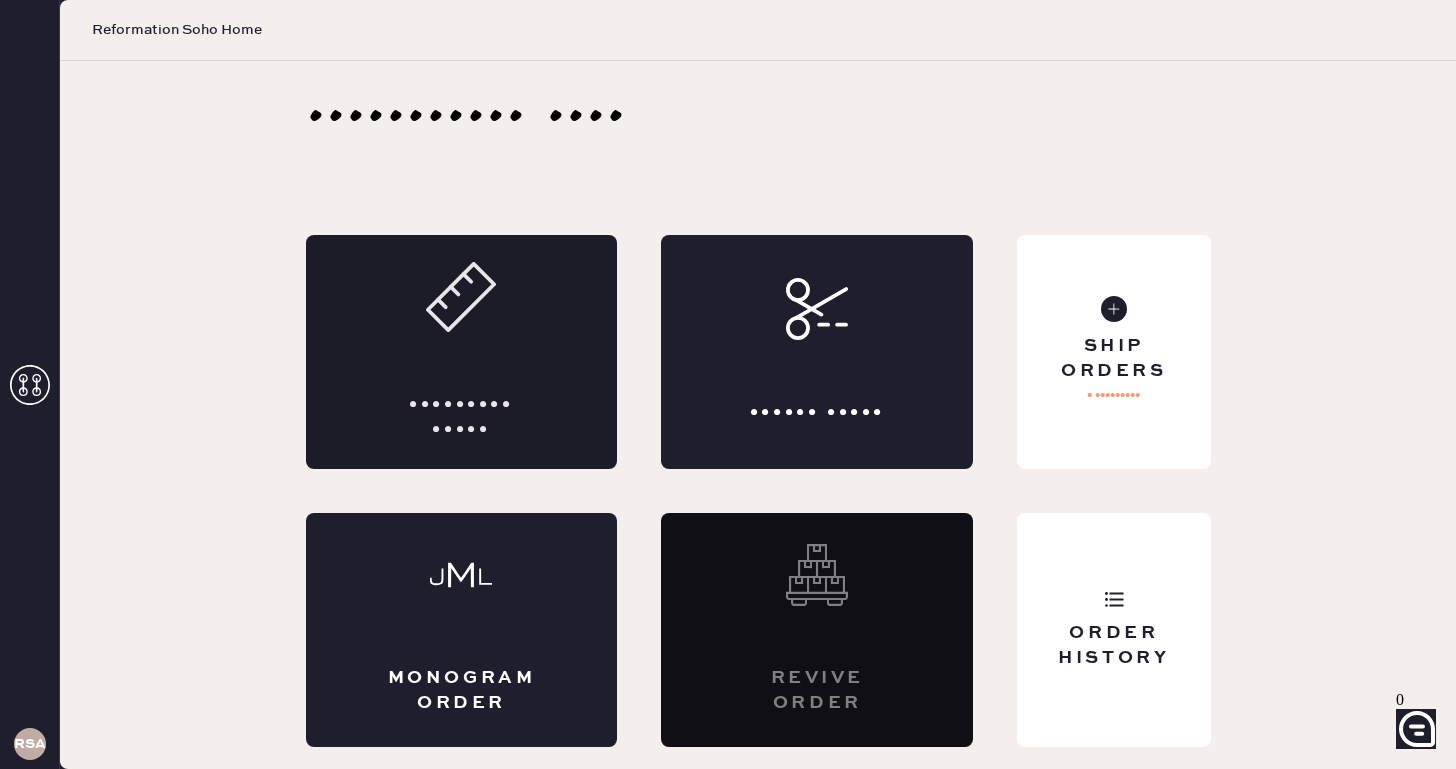 click on "••••••••• •••••" at bounding box center (462, 417) 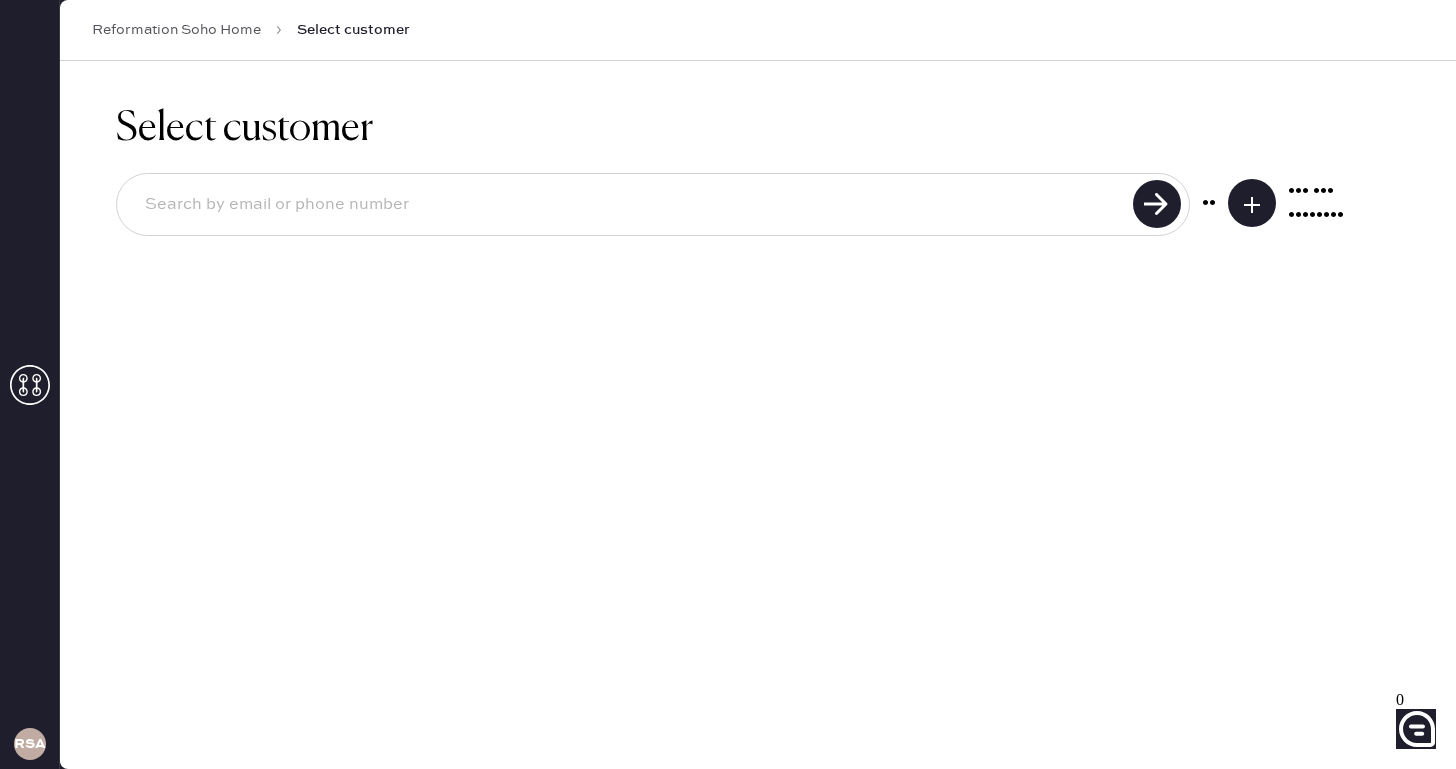 click at bounding box center [628, 205] 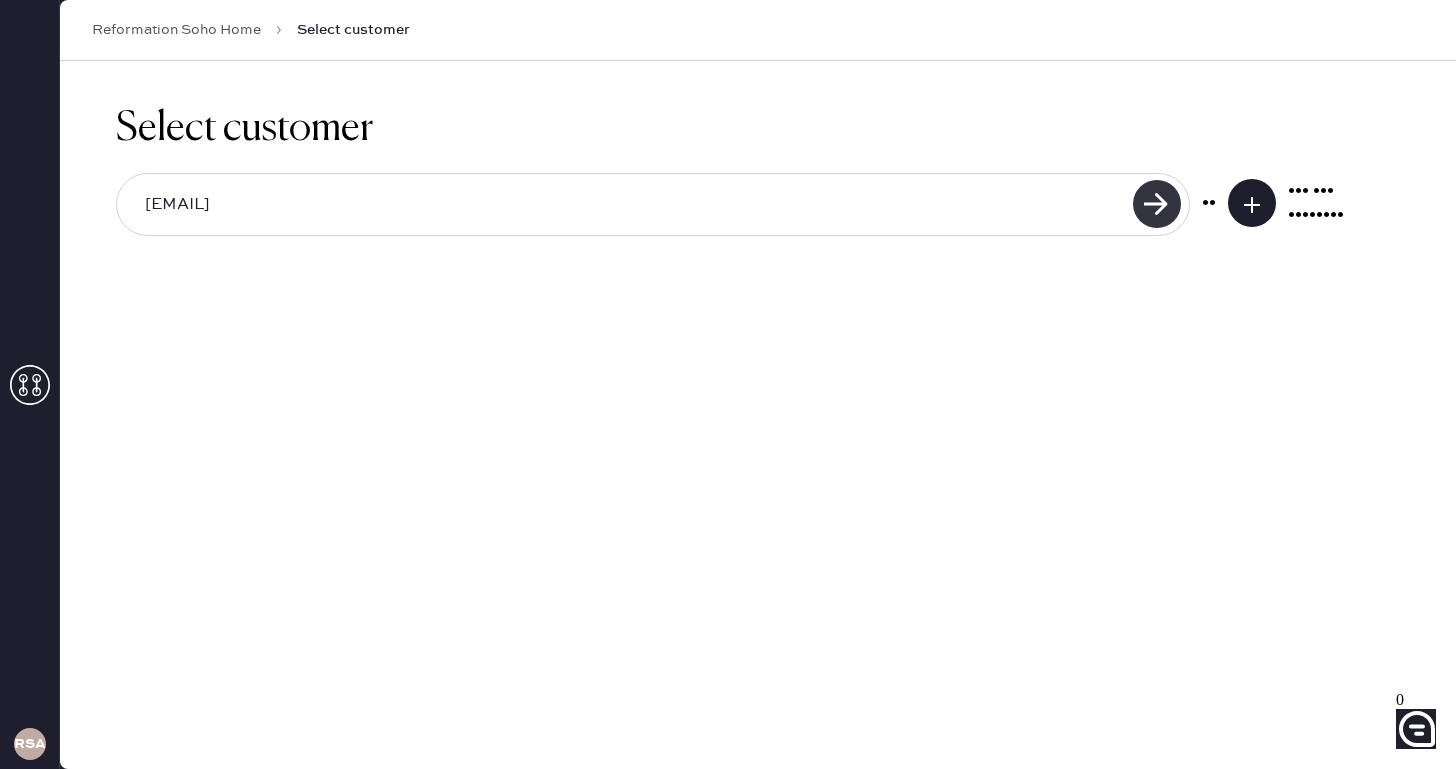 type on "[EMAIL]" 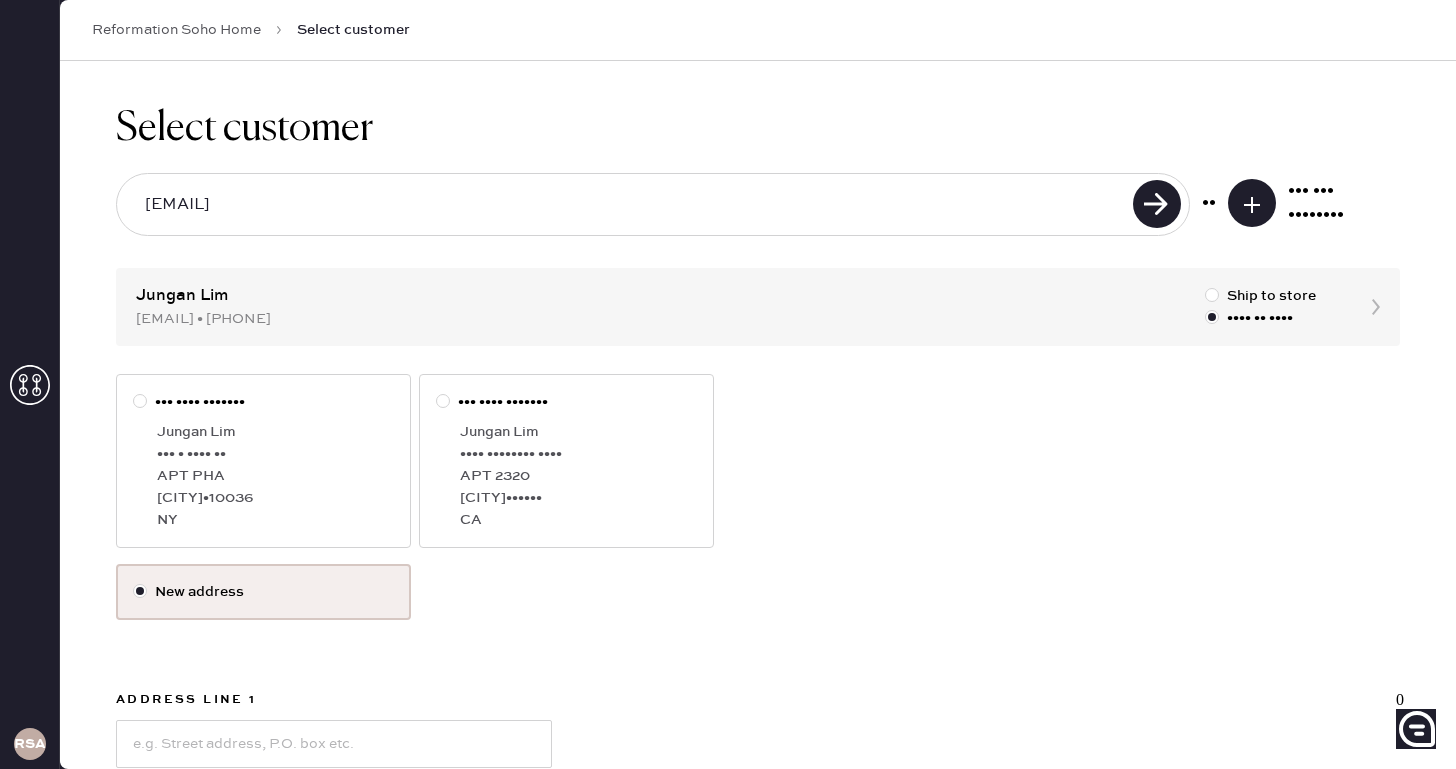 click on "[CITY], [ZIP]" at bounding box center (275, 498) 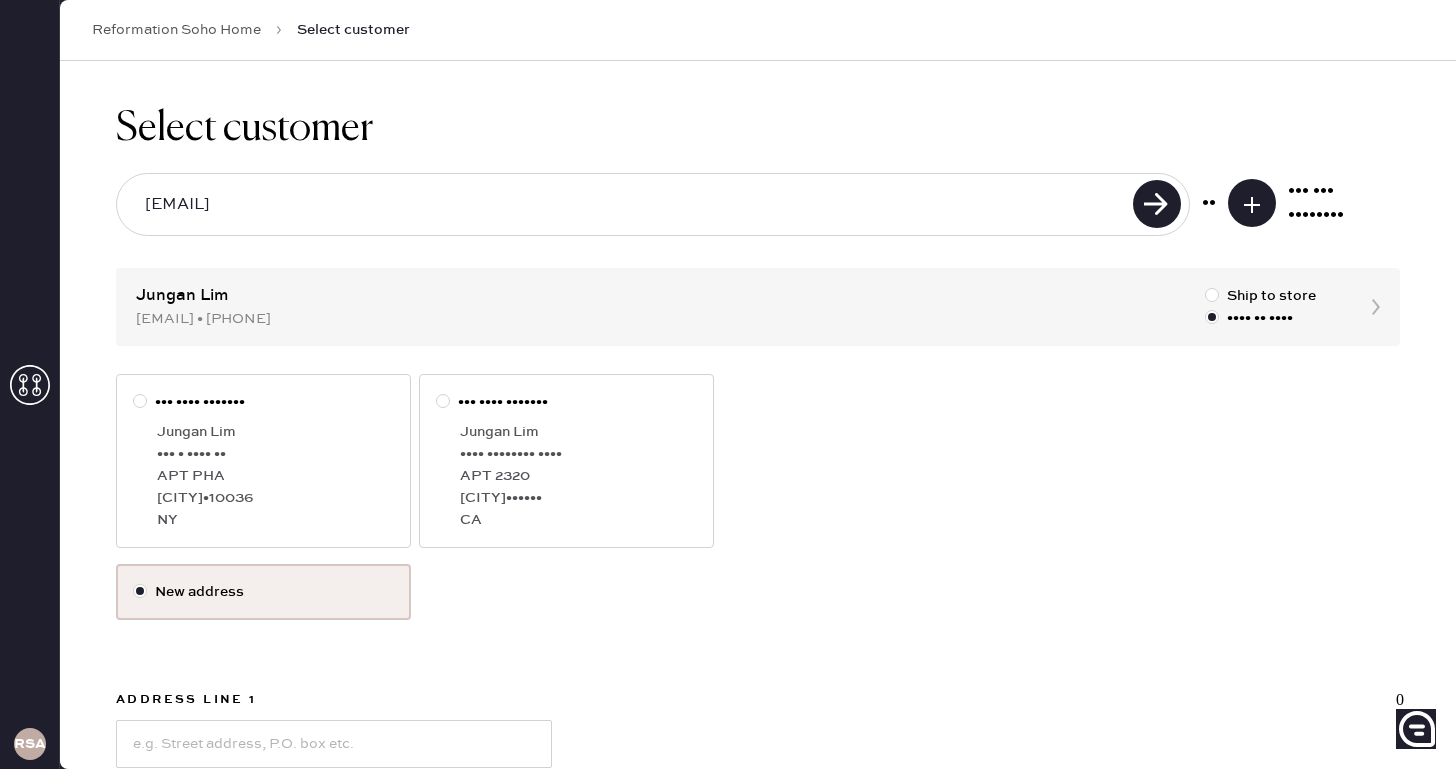 radio on "true" 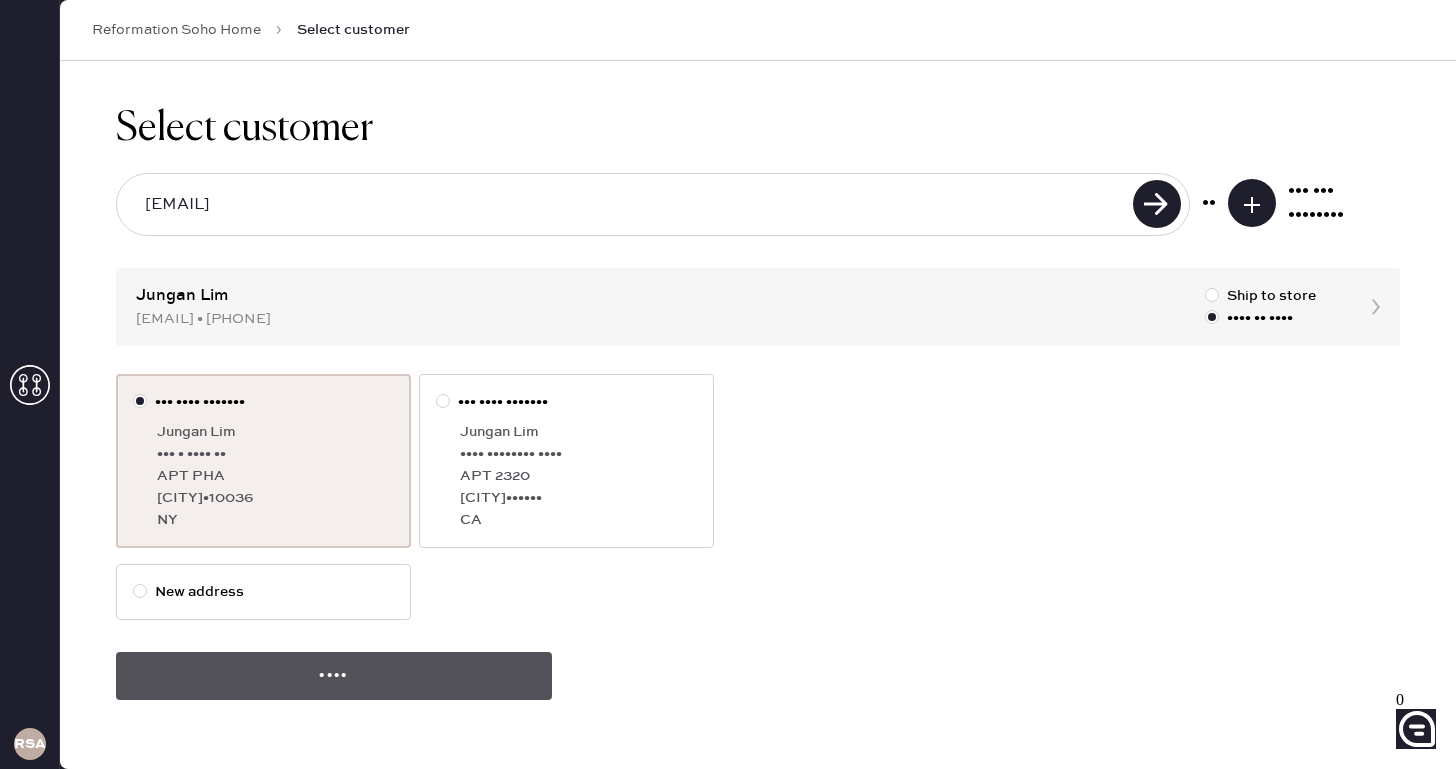 click on "••••" at bounding box center [334, 676] 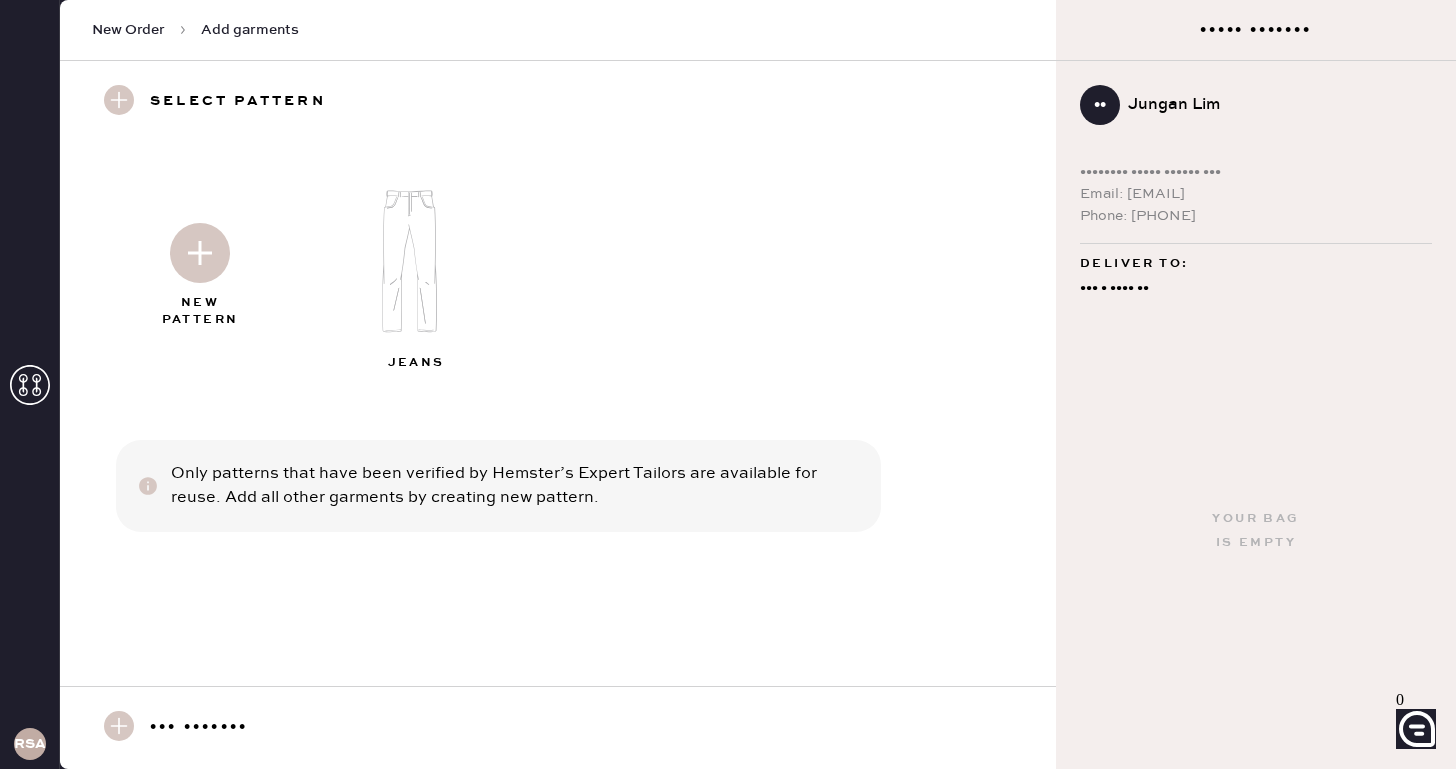 click at bounding box center (200, 253) 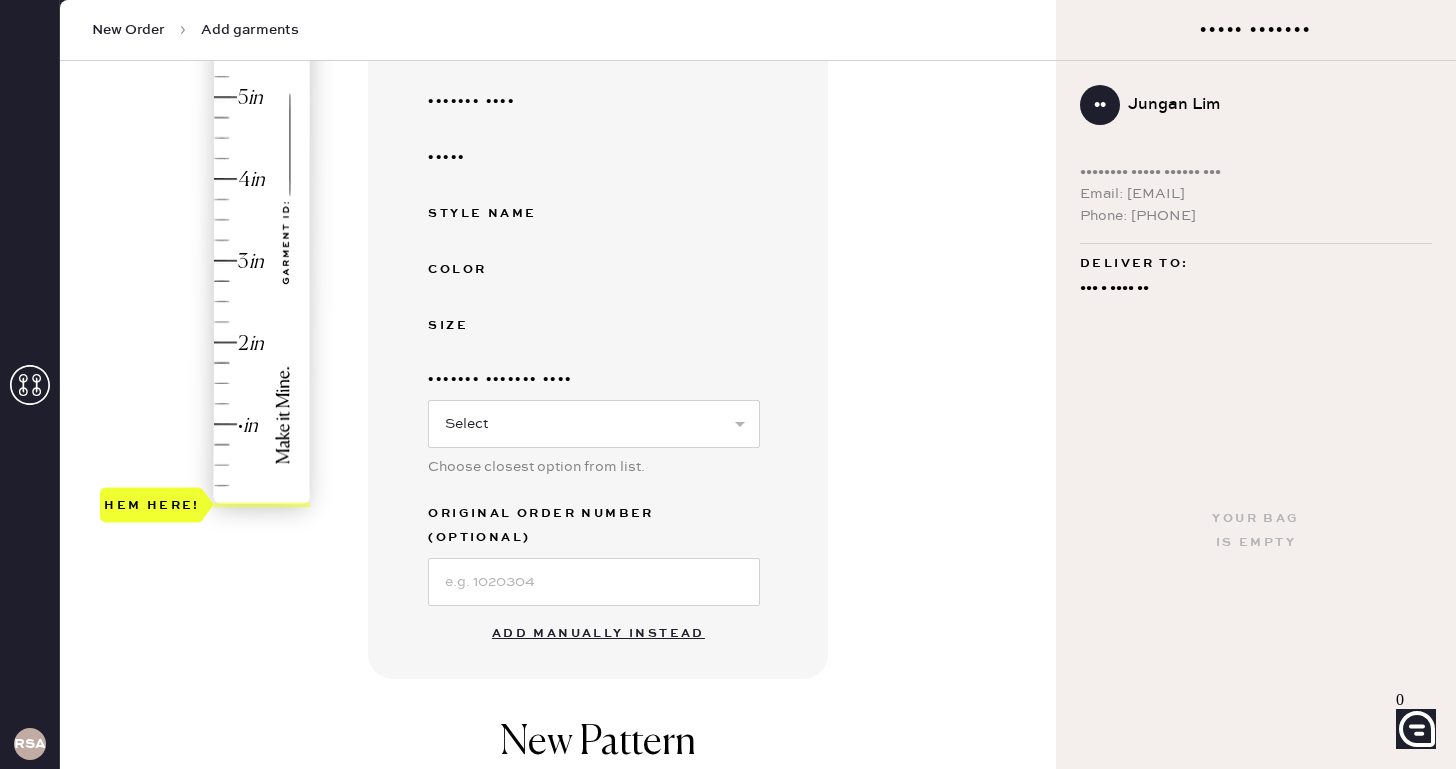 scroll, scrollTop: 383, scrollLeft: 0, axis: vertical 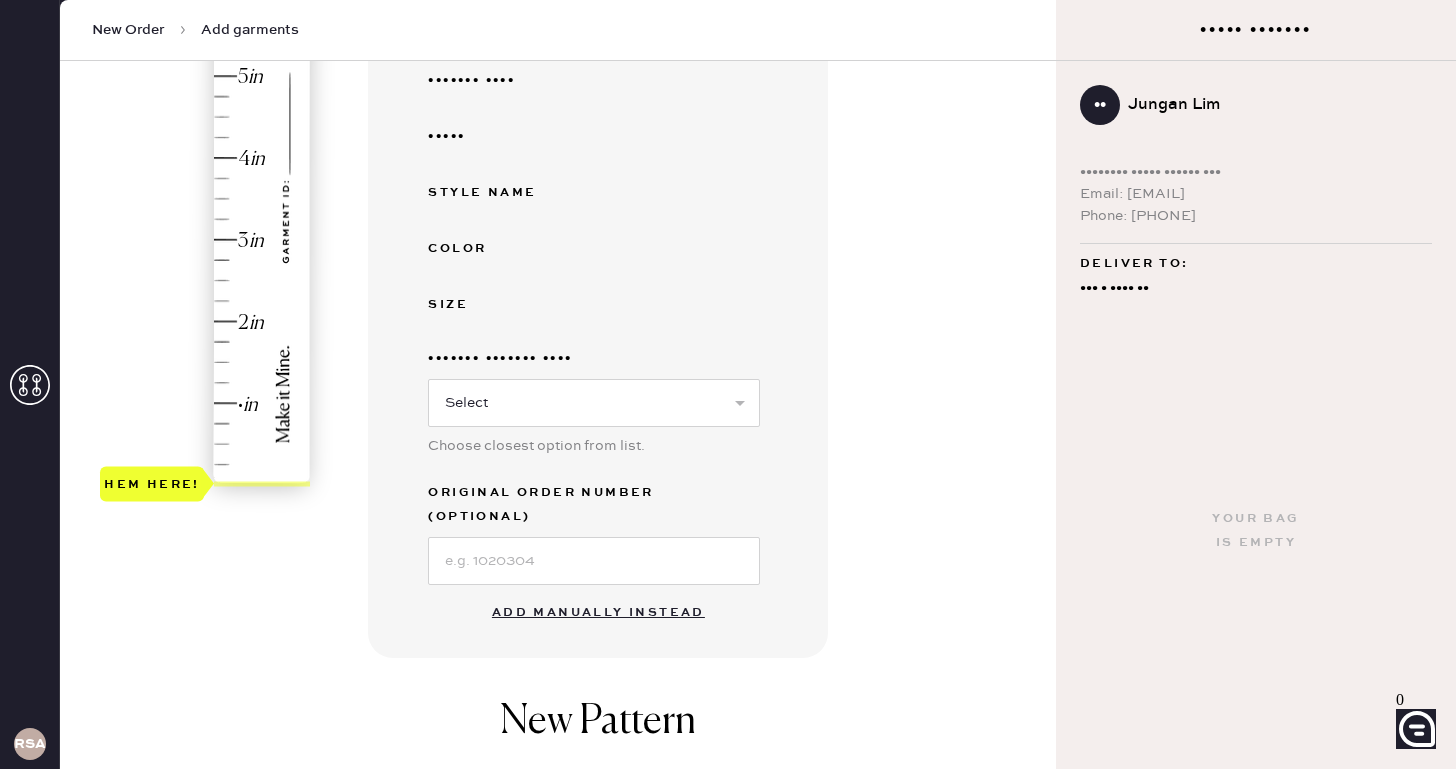 click on "Add manually instead" at bounding box center (598, 613) 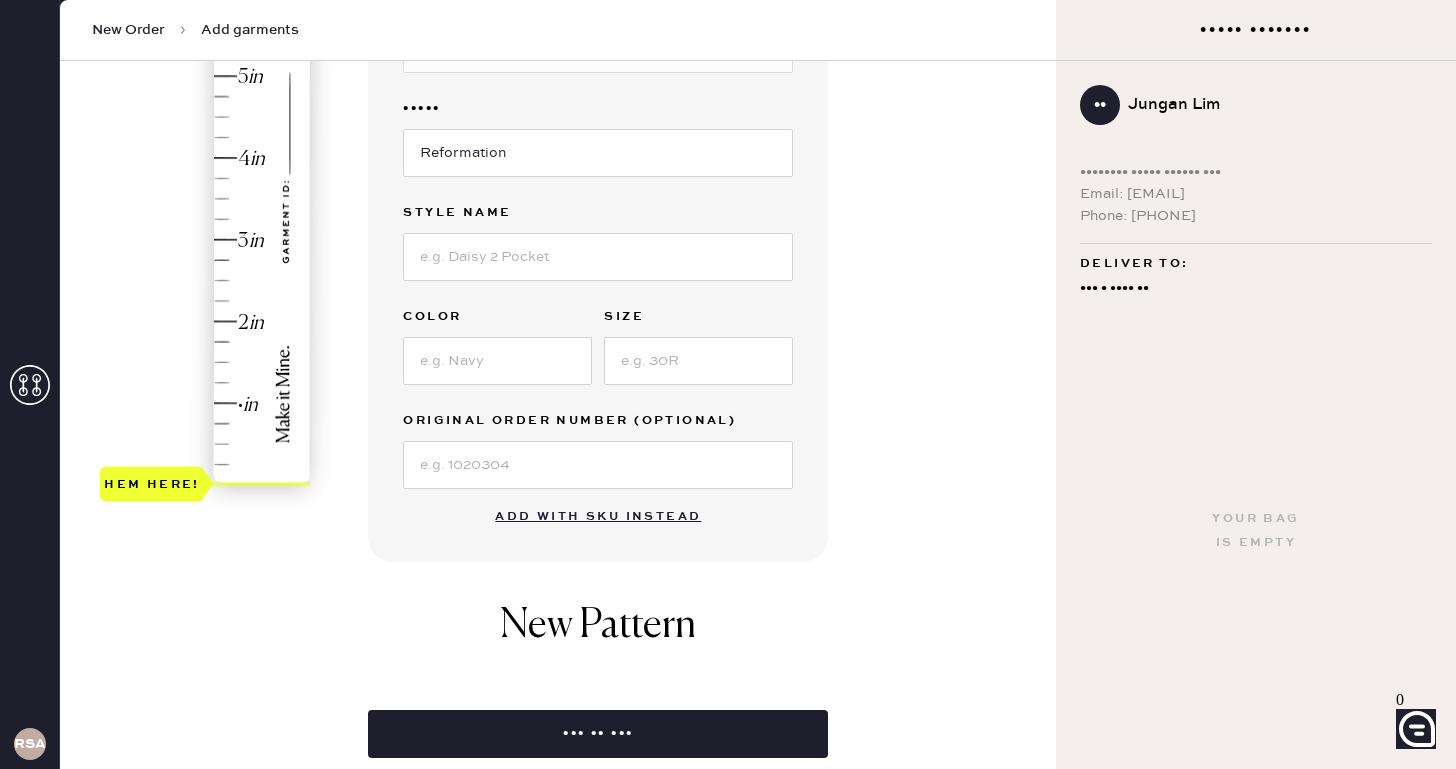 scroll, scrollTop: 0, scrollLeft: 0, axis: both 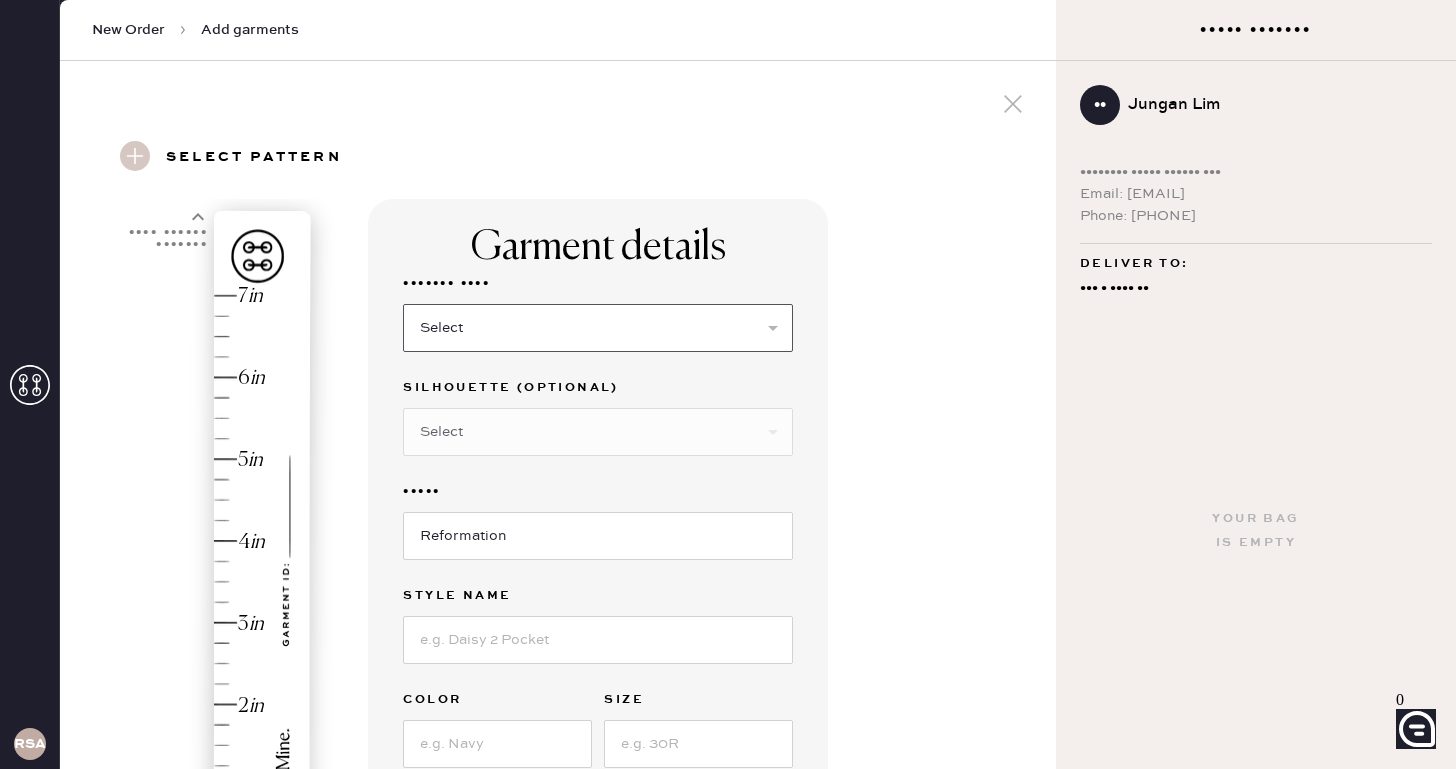 click on "Select Basic Skirt Jeans Leggings Pants Shorts Basic Sleeved Dress Basic Sleeveless Dress Basic Strap Dress Strap Jumpsuit Button Down Top Sleeved Top Sleeveless Top" at bounding box center [598, 328] 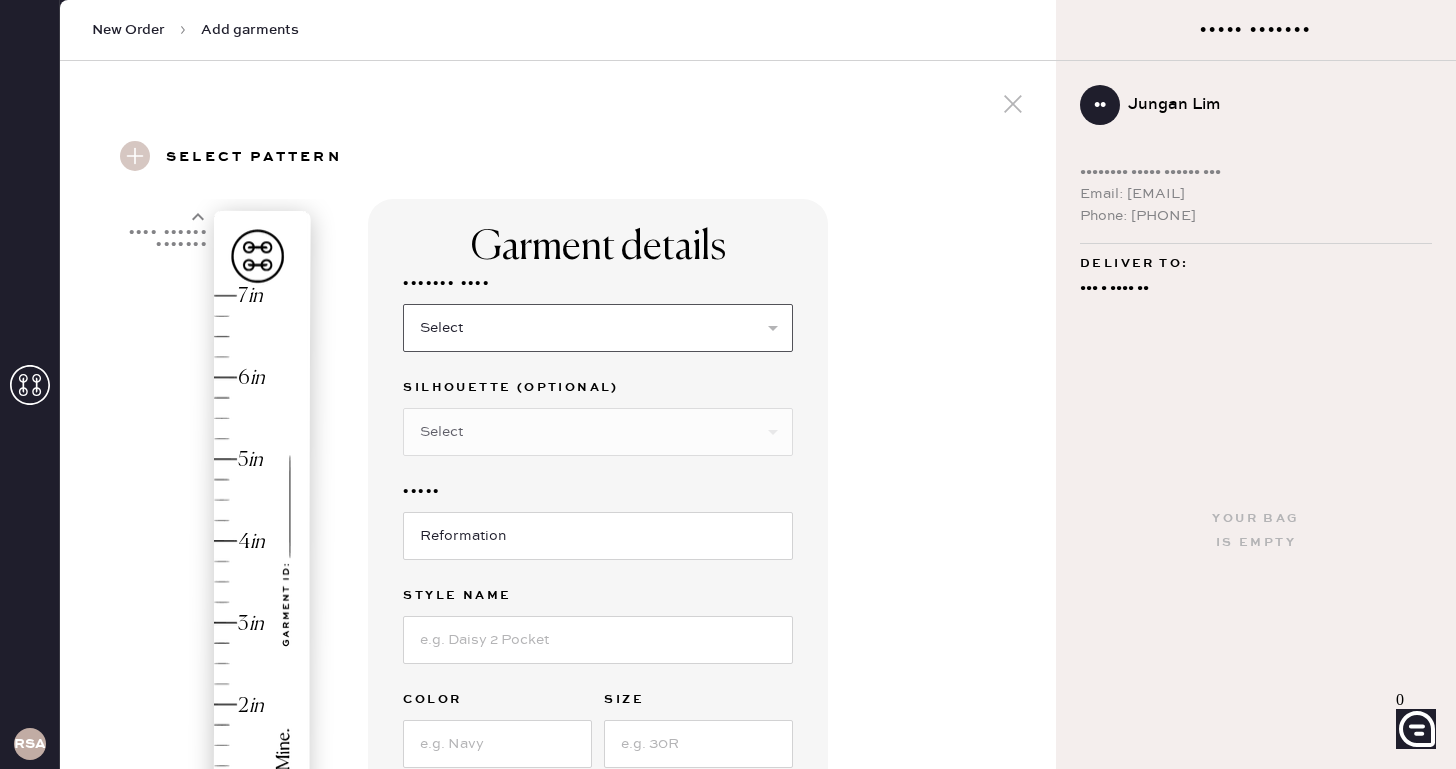 select on "2" 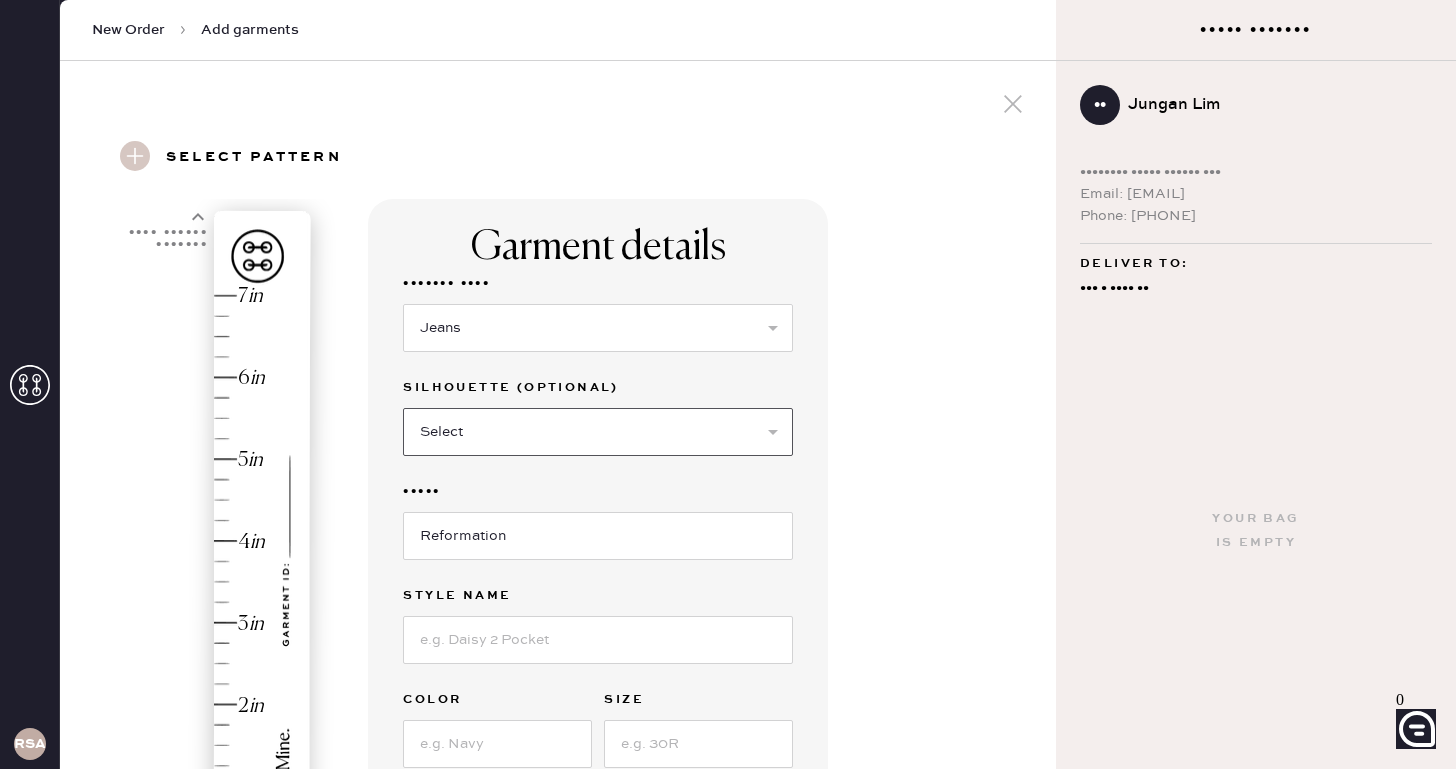 click on "Select Shorts Cropped Flare Boot Cut Straight Skinny Other" at bounding box center [598, 432] 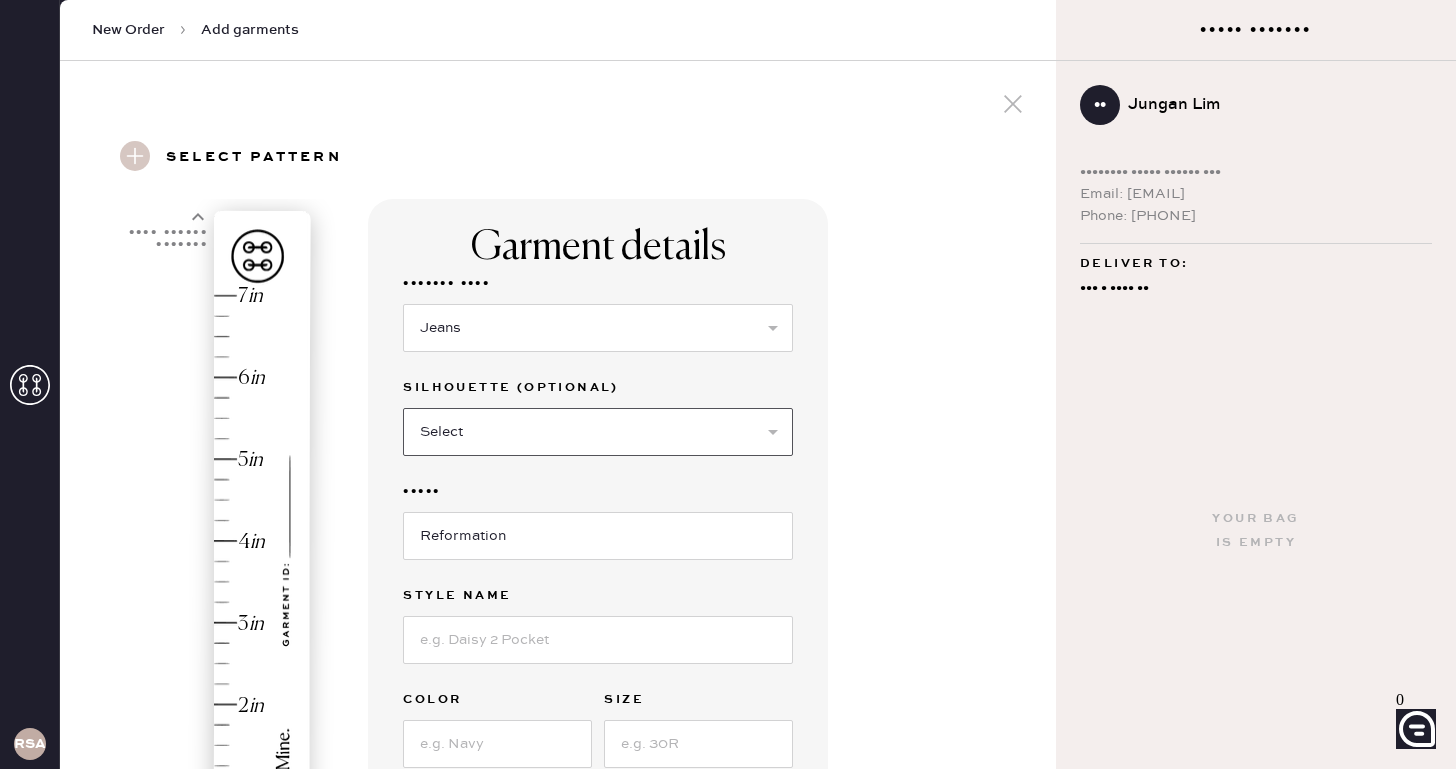 select on "7" 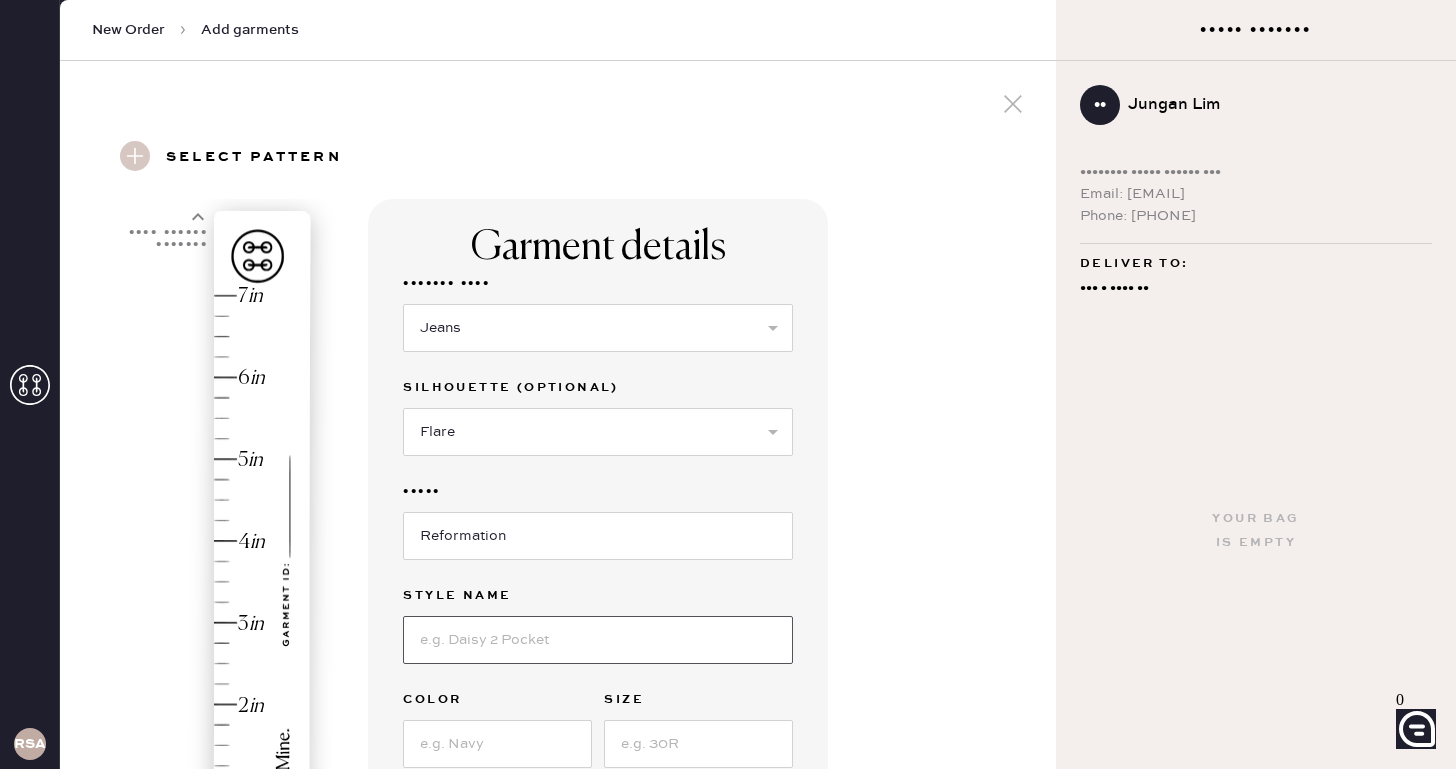 click at bounding box center [598, 640] 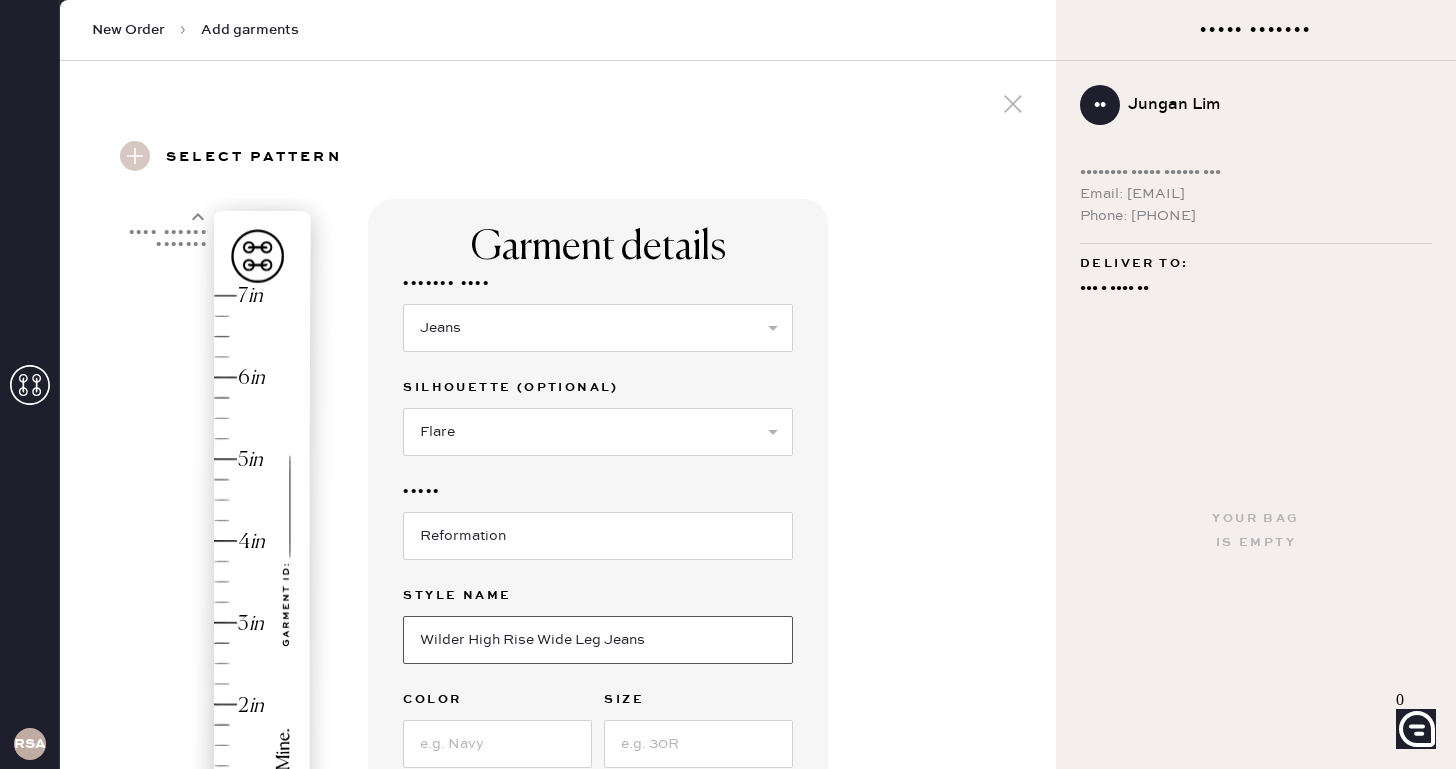 type on "Wilder High Rise Wide Leg Jeans" 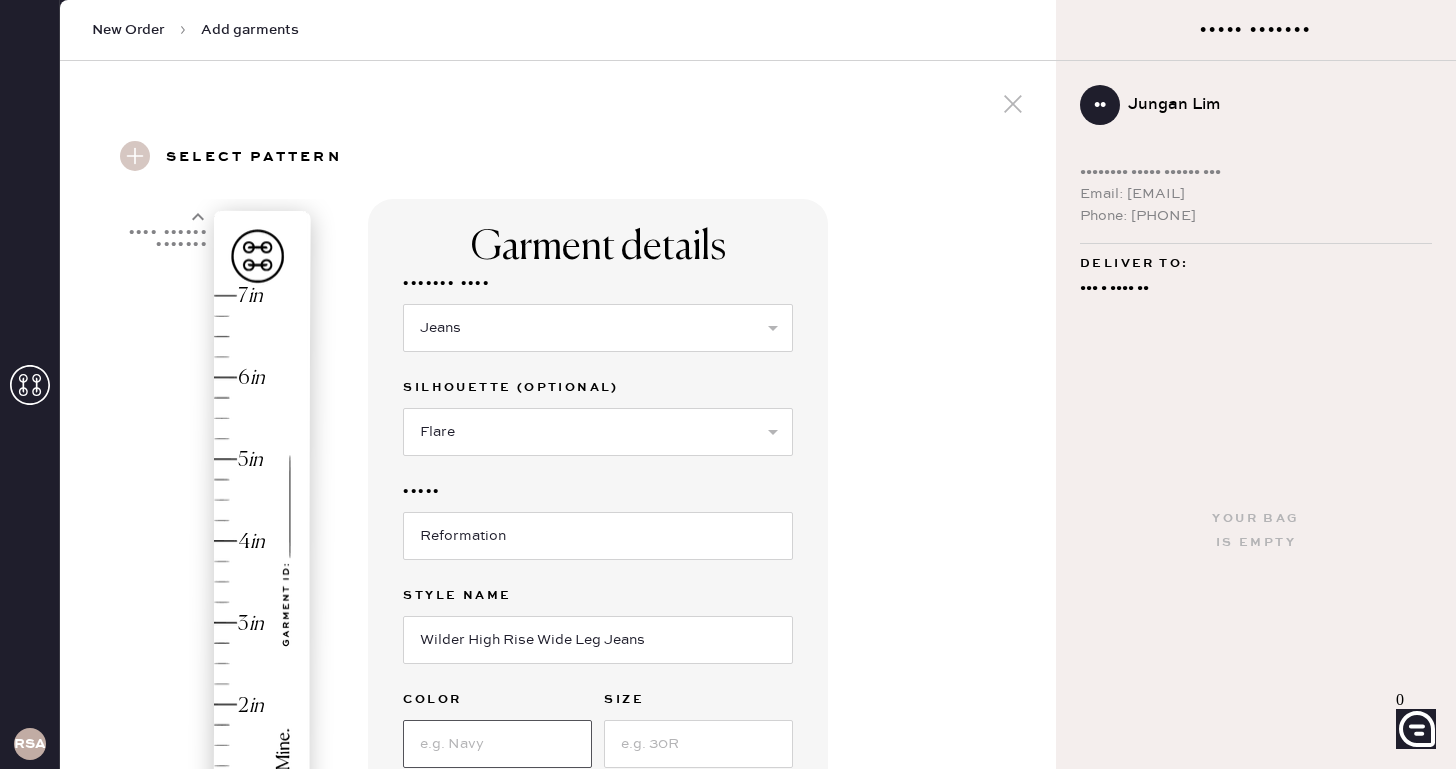 click at bounding box center [497, 744] 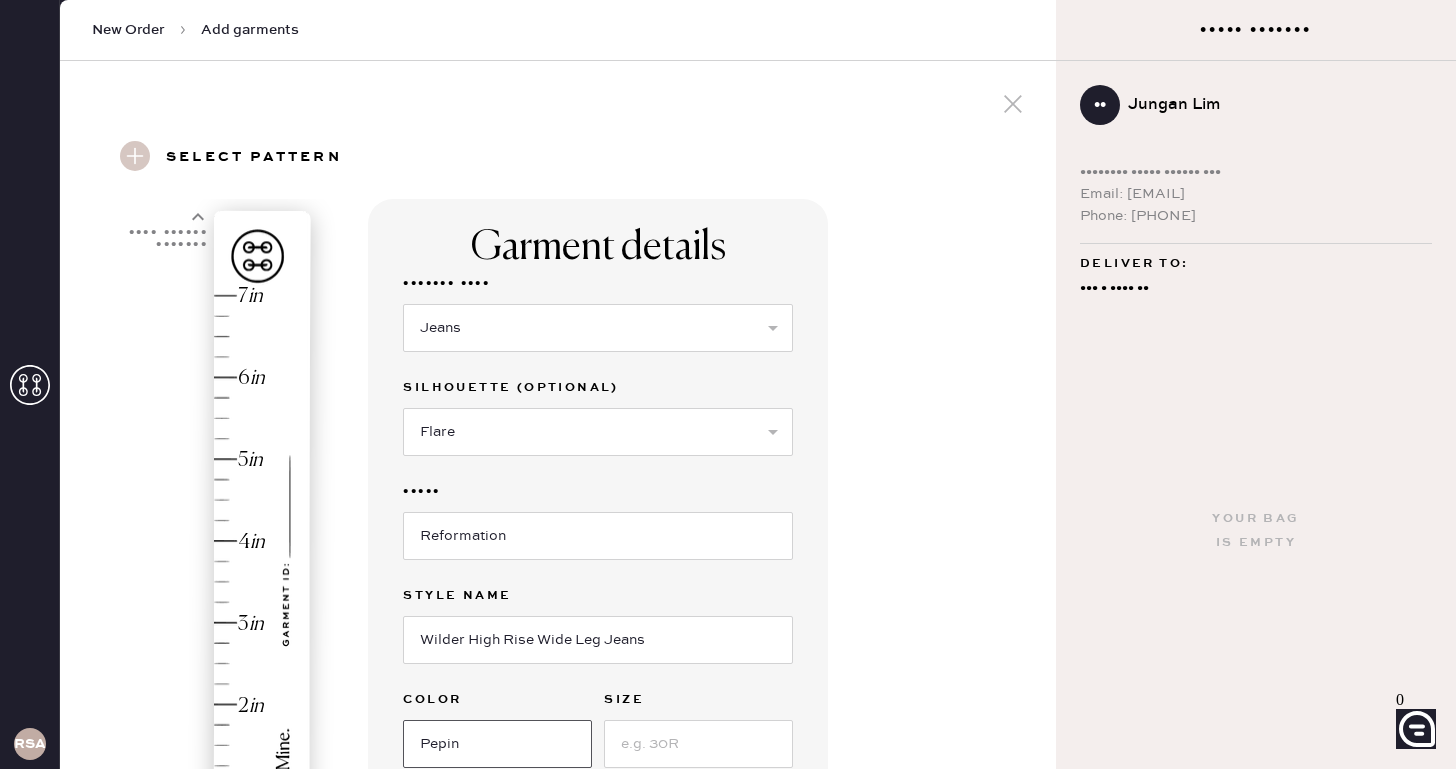 type on "Pepin" 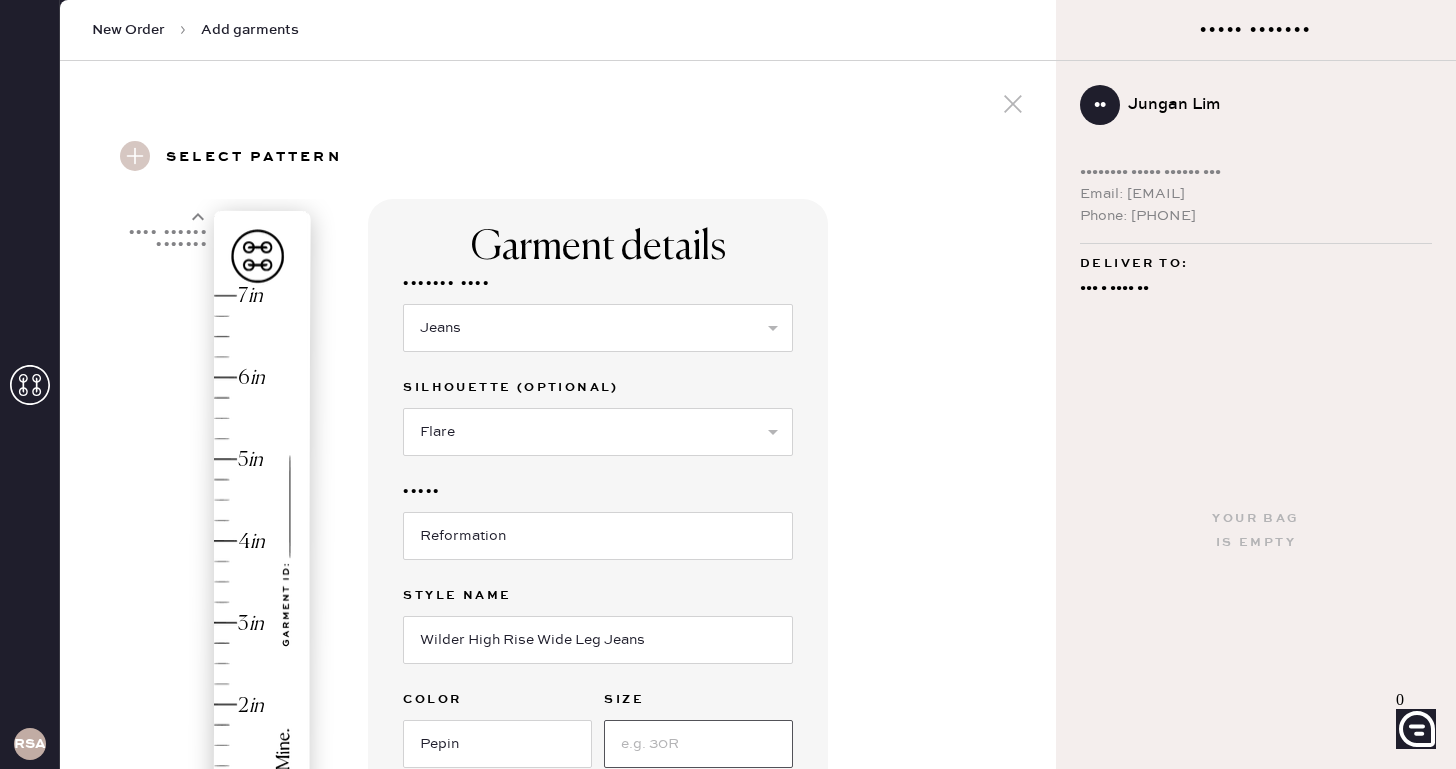 click at bounding box center (698, 744) 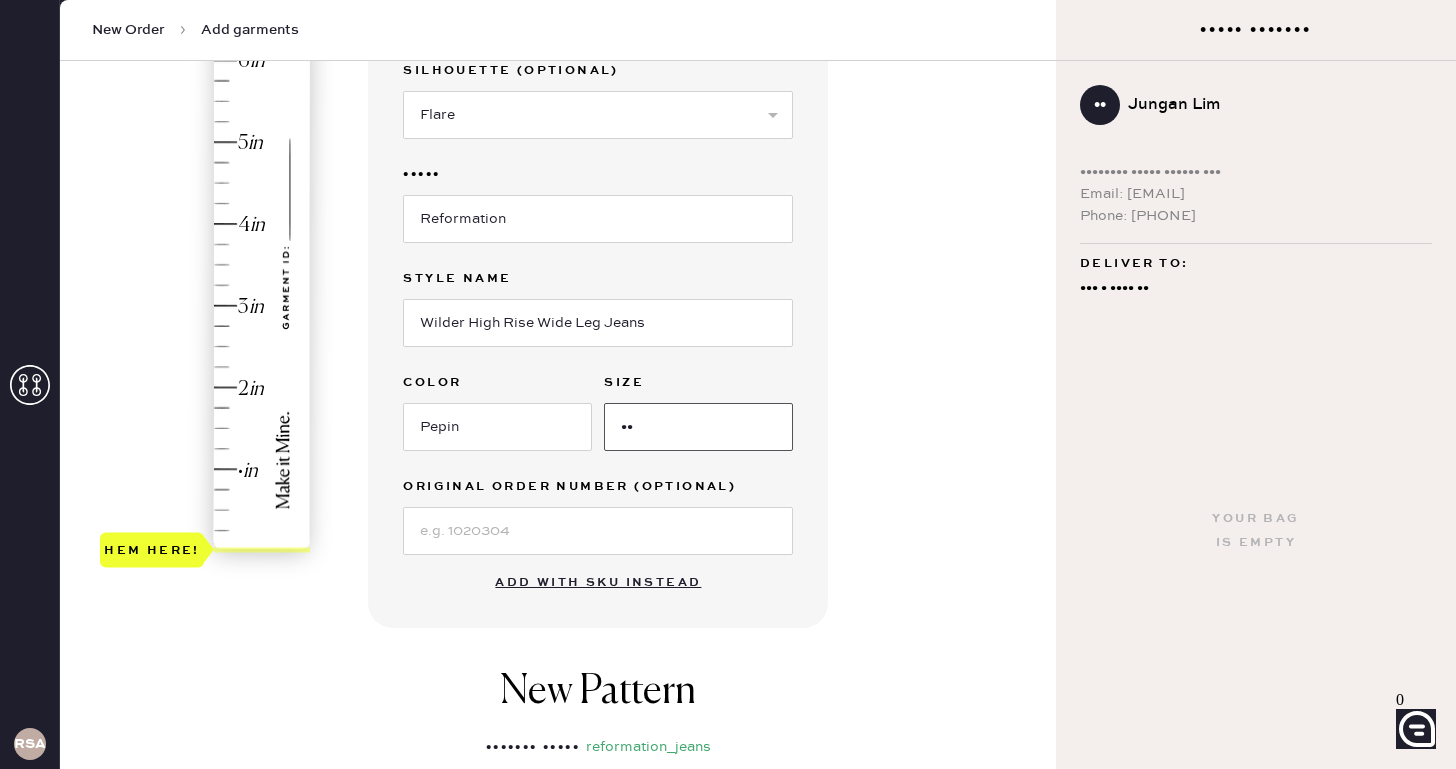 scroll, scrollTop: 336, scrollLeft: 0, axis: vertical 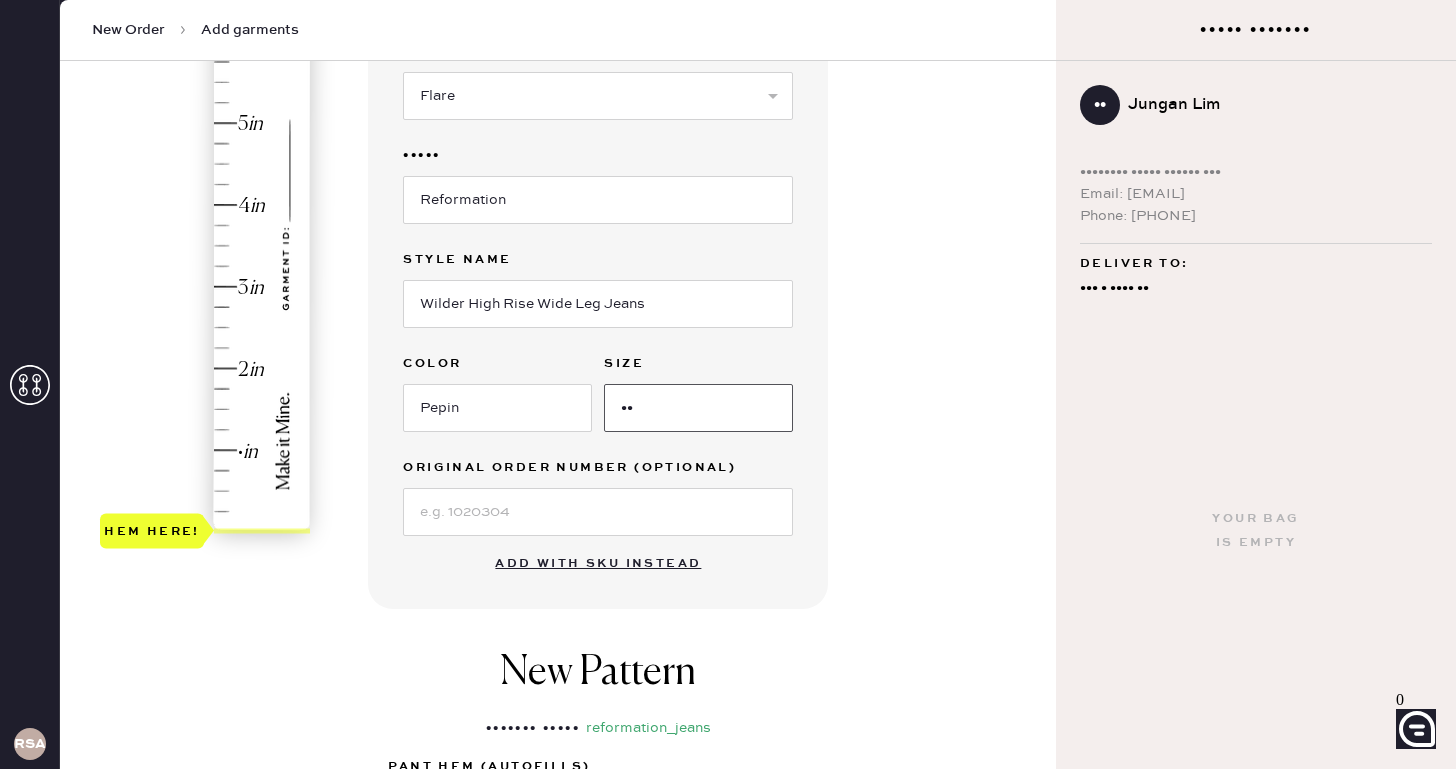 type on "••" 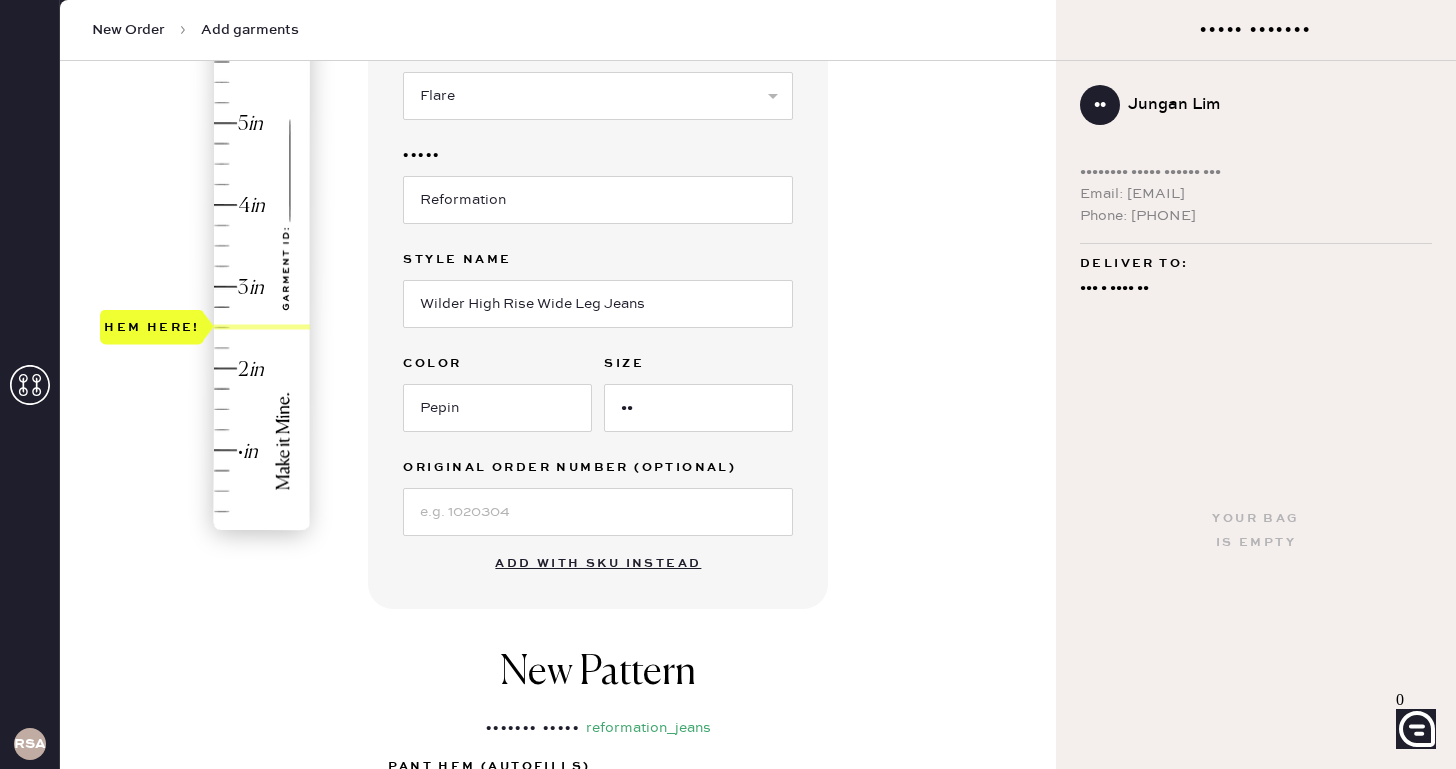 drag, startPoint x: 234, startPoint y: 530, endPoint x: 242, endPoint y: 340, distance: 190.16835 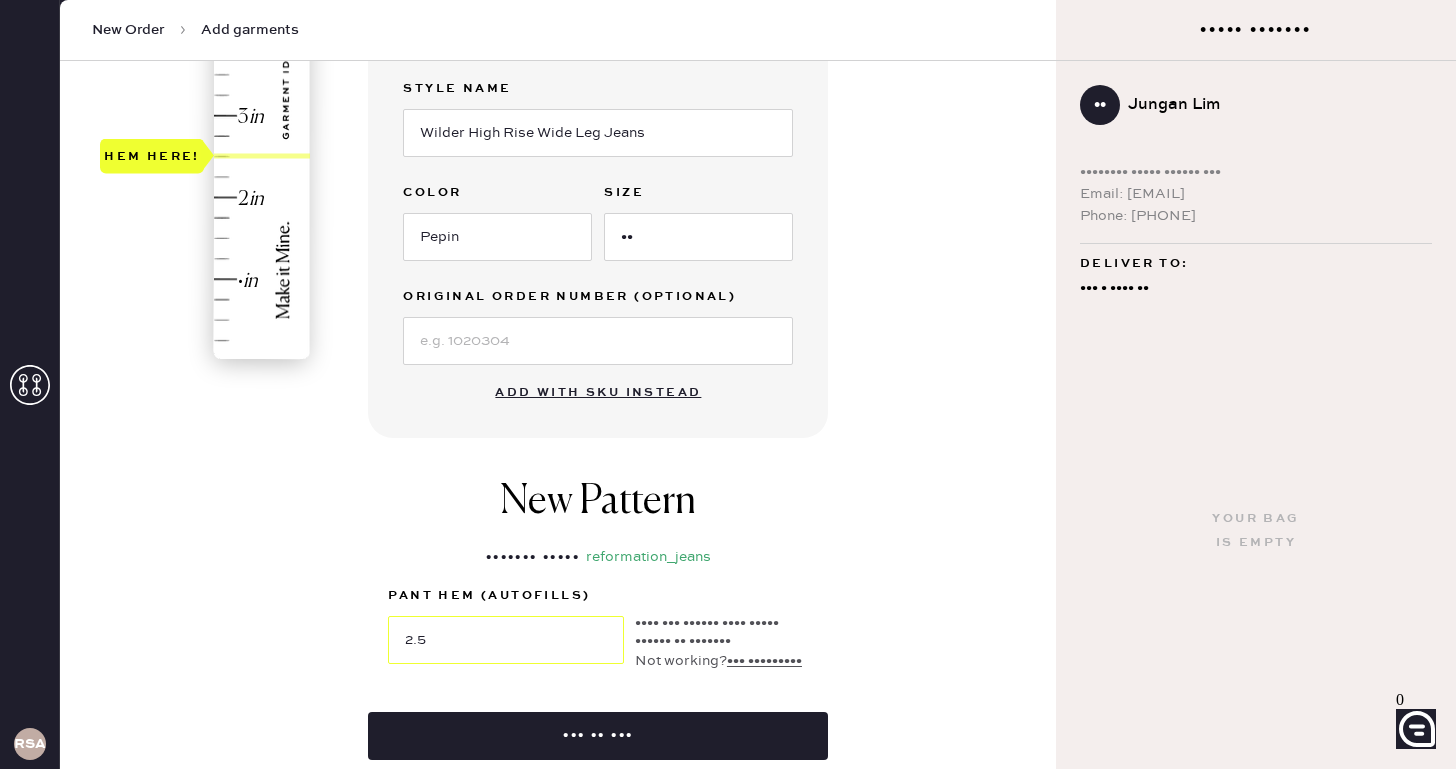 scroll, scrollTop: 536, scrollLeft: 0, axis: vertical 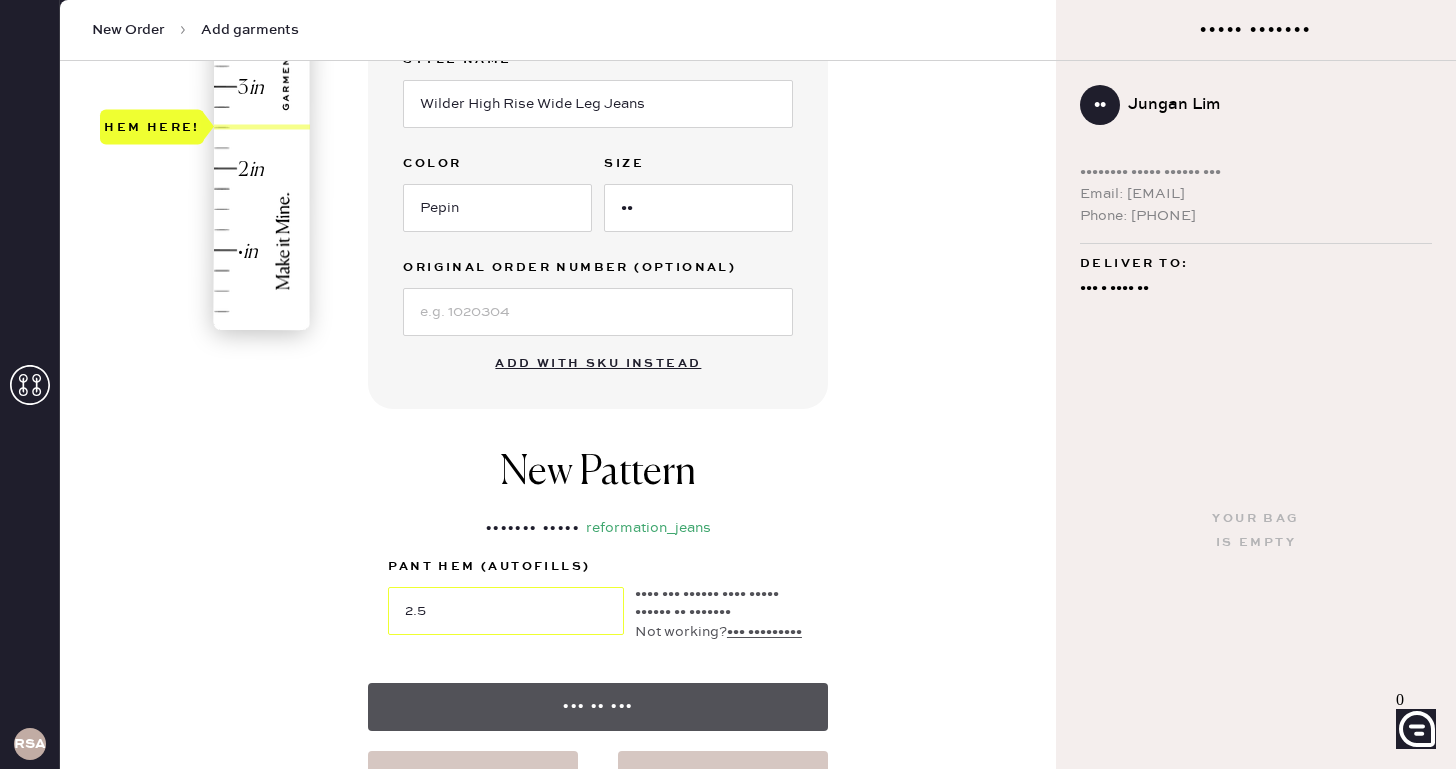 click on "••• •• •••" at bounding box center (598, 707) 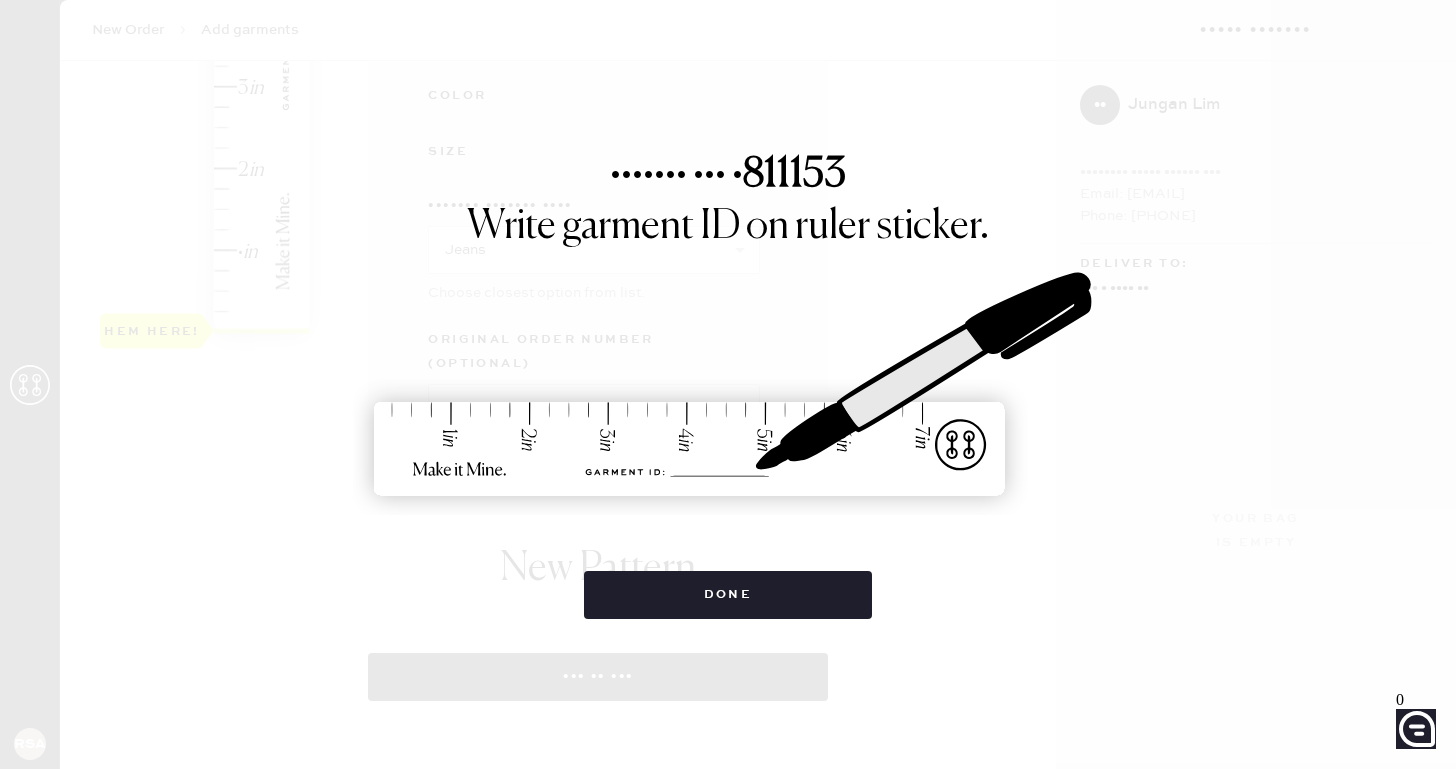 click on "Garment ID: # 811153 Write garment ID on ruler sticker. Done" at bounding box center (728, 384) 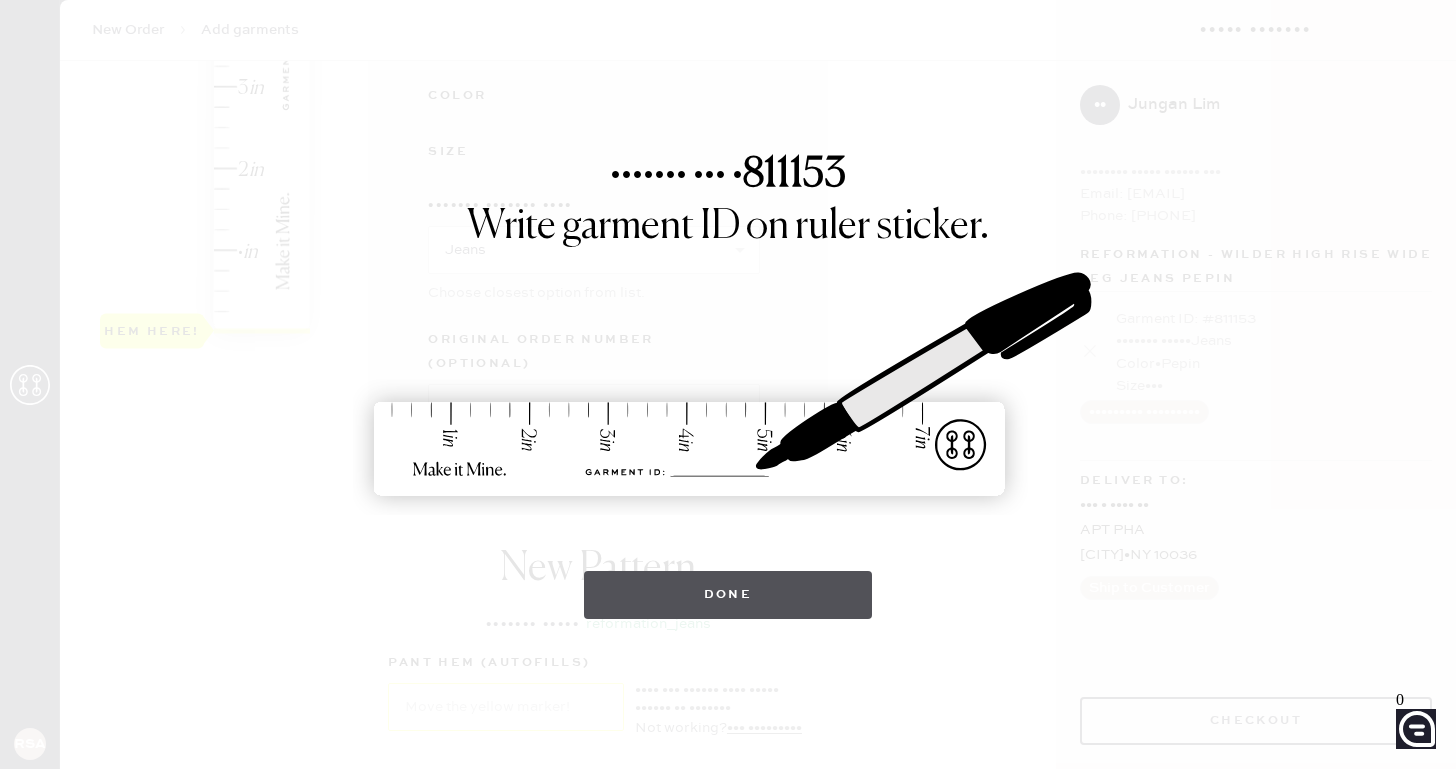 click on "Done" at bounding box center [728, 595] 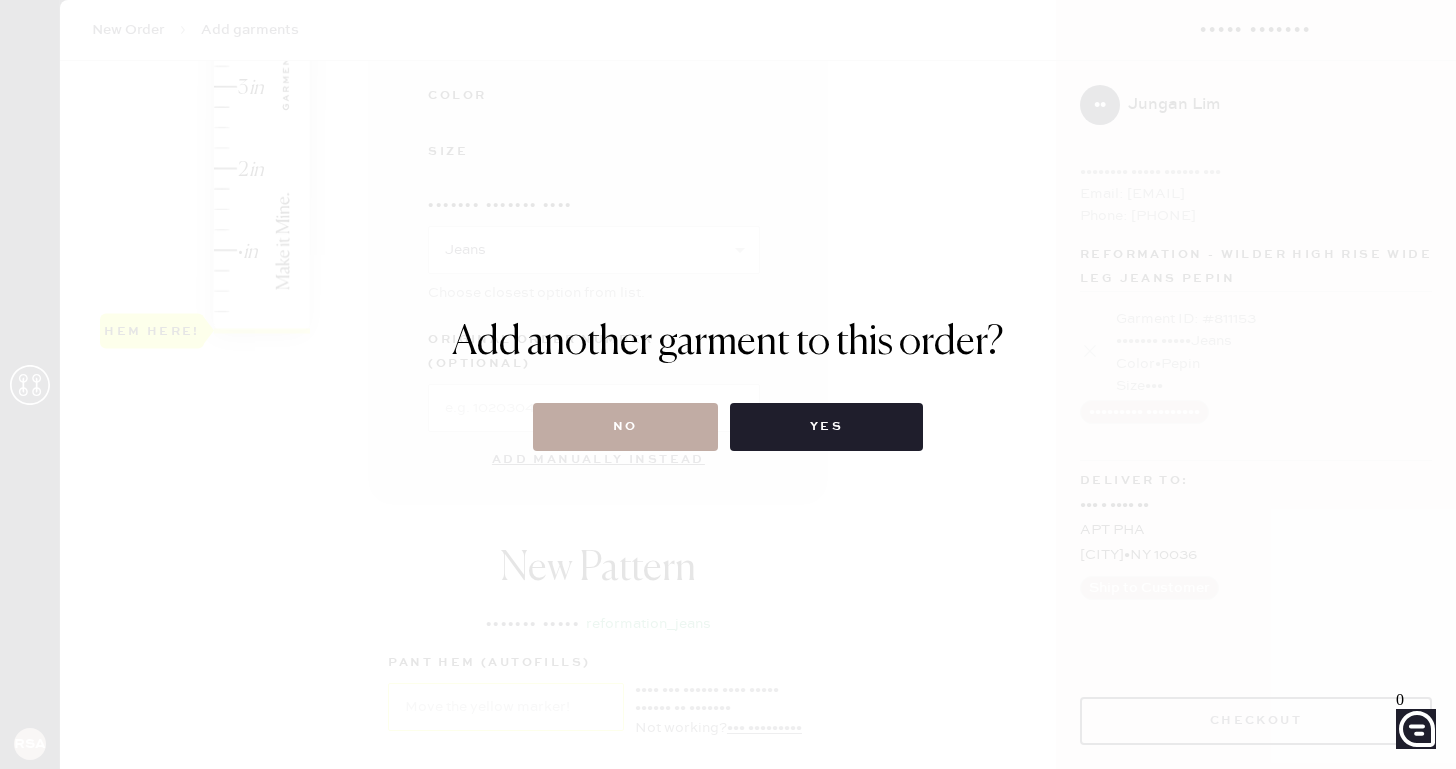 click on "No" at bounding box center (625, 427) 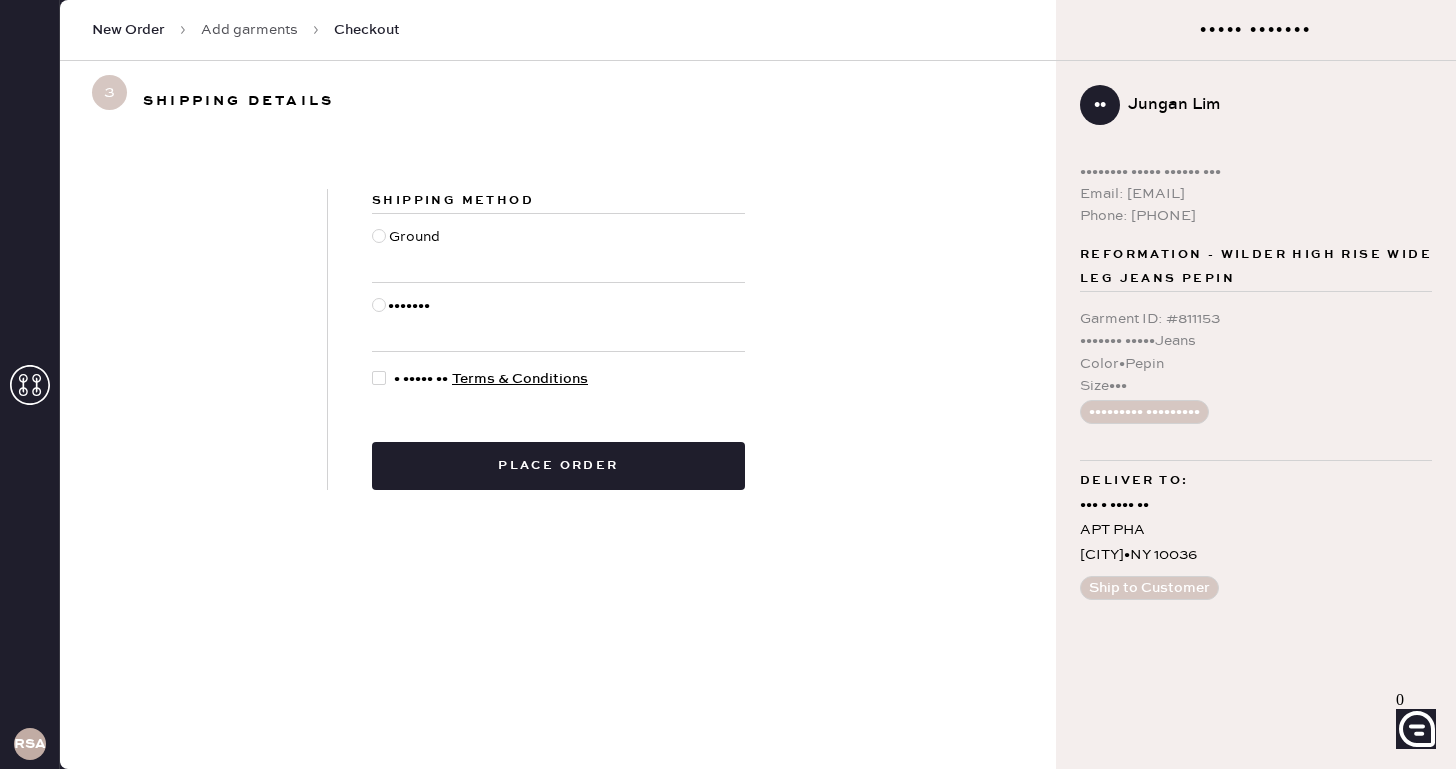 click at bounding box center (383, 379) 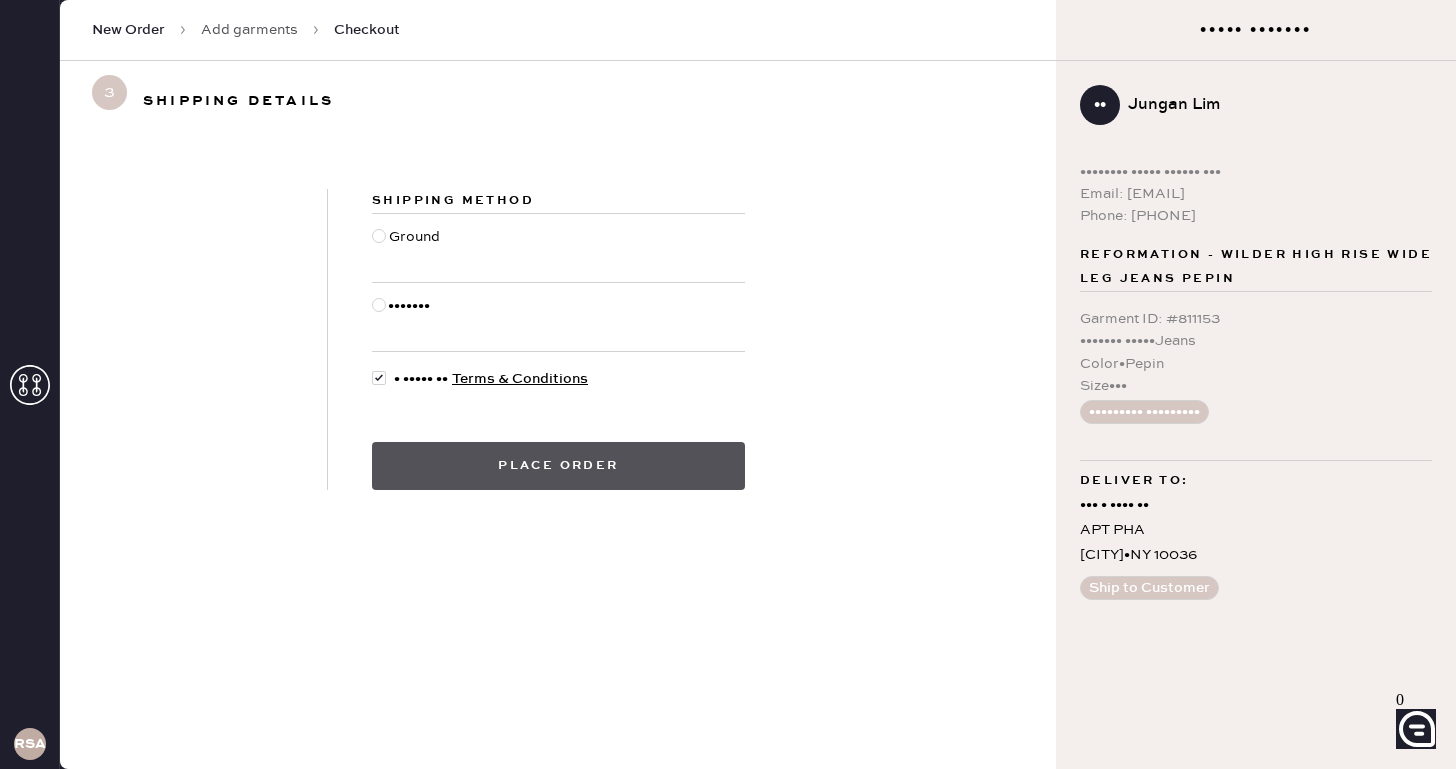 click on "Place order" at bounding box center [558, 466] 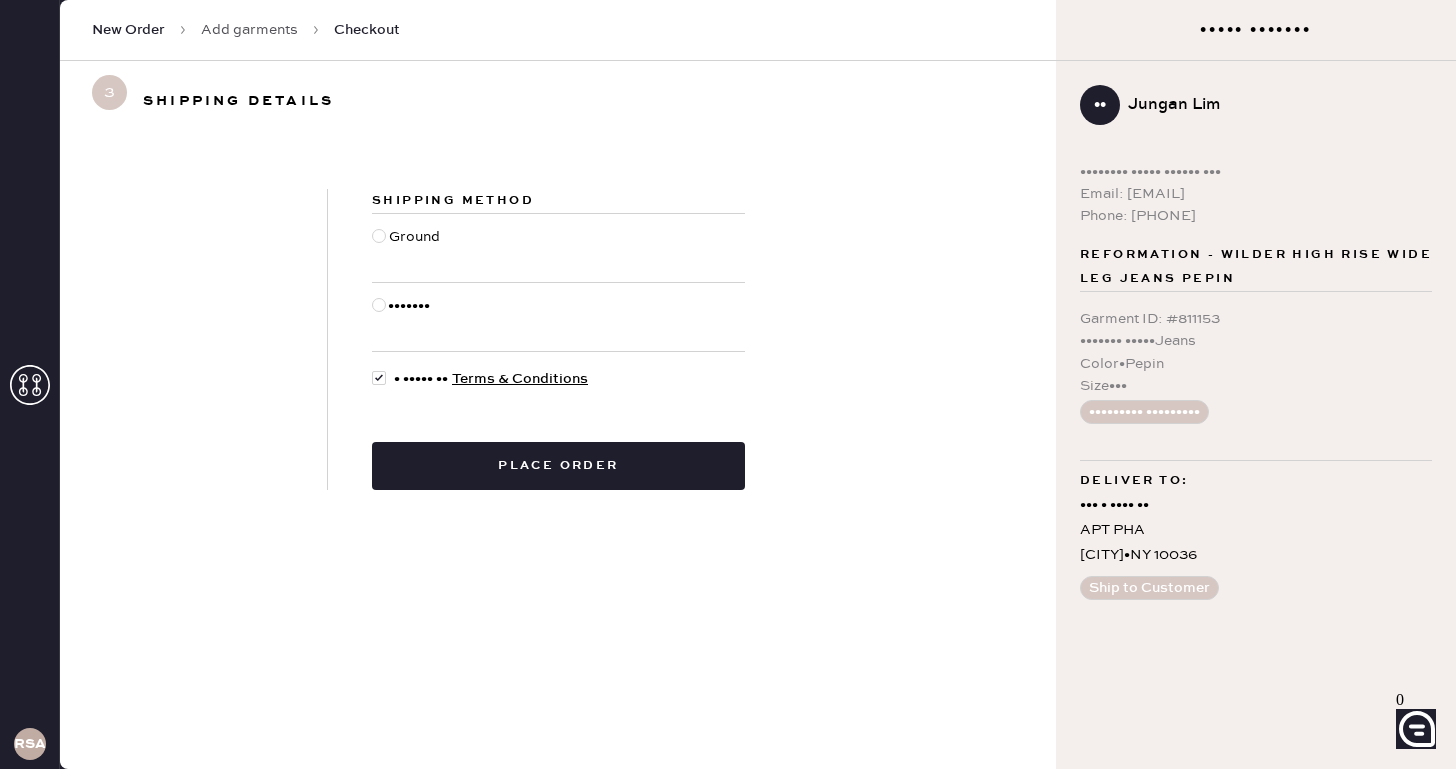 click at bounding box center (380, 248) 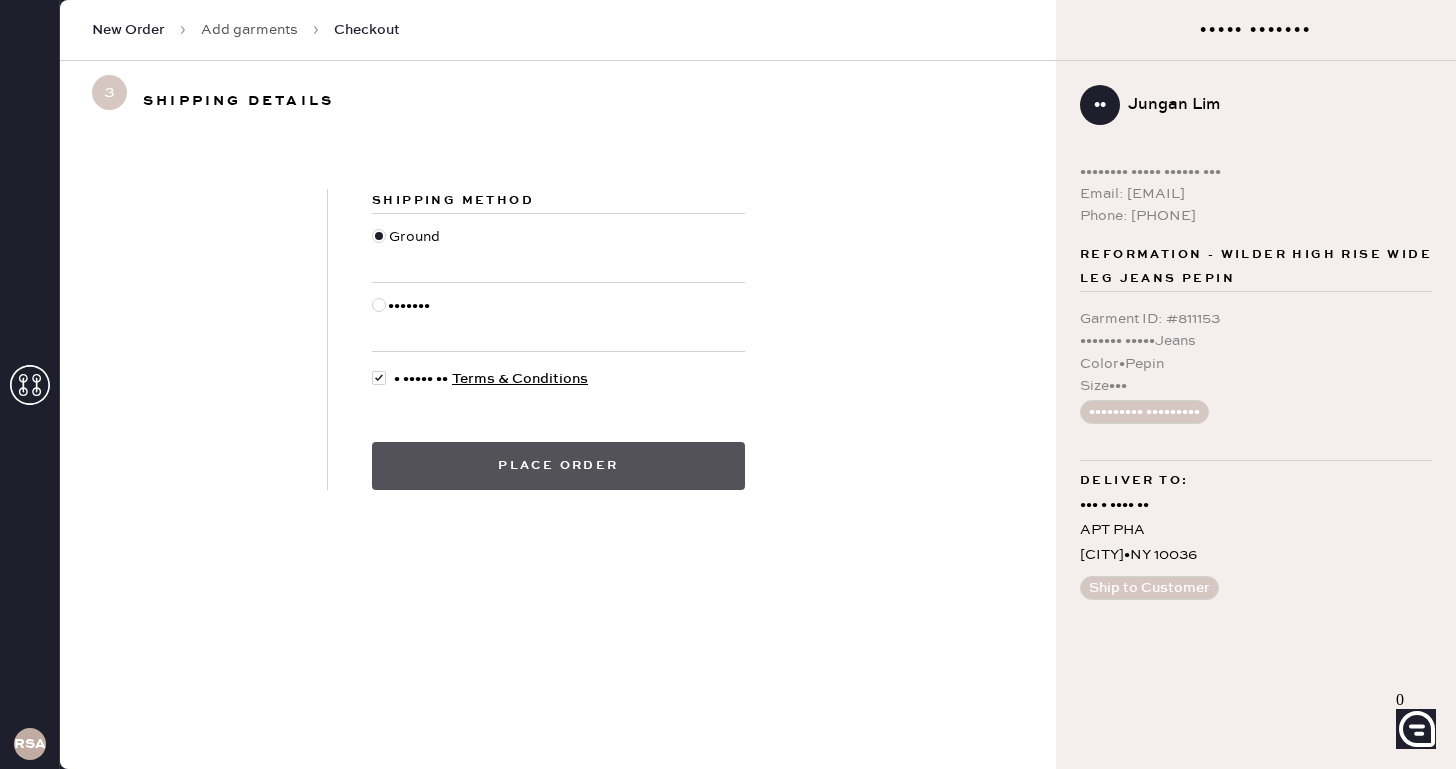 click on "Place order" at bounding box center [558, 466] 